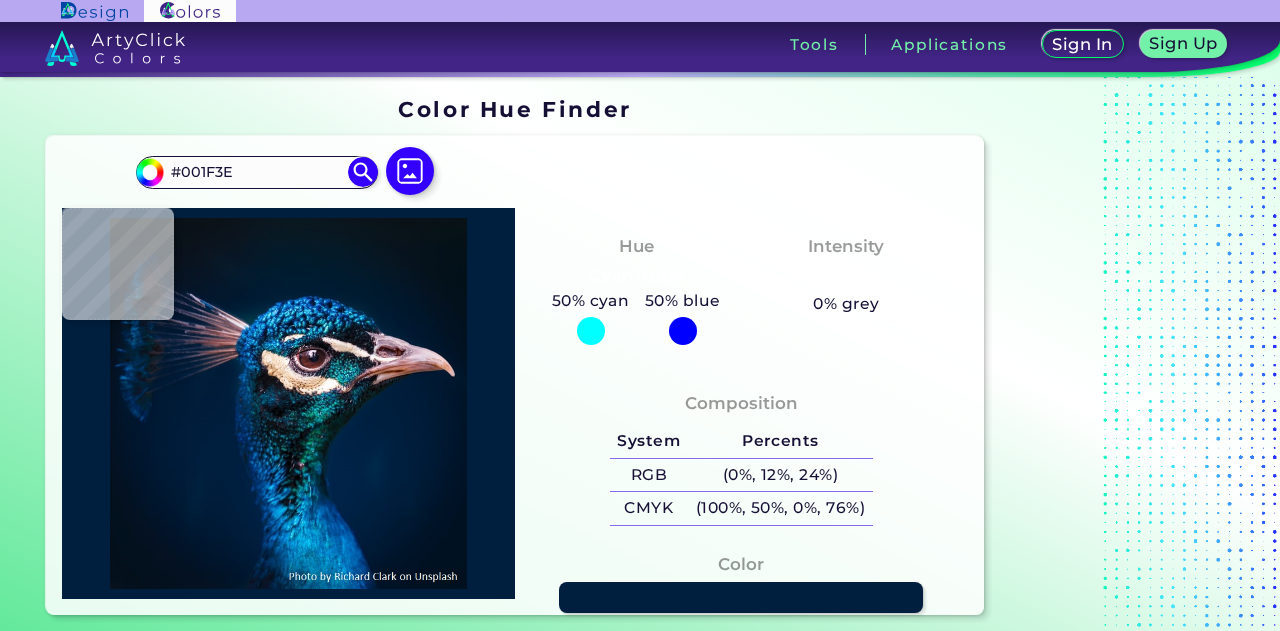 scroll, scrollTop: 0, scrollLeft: 0, axis: both 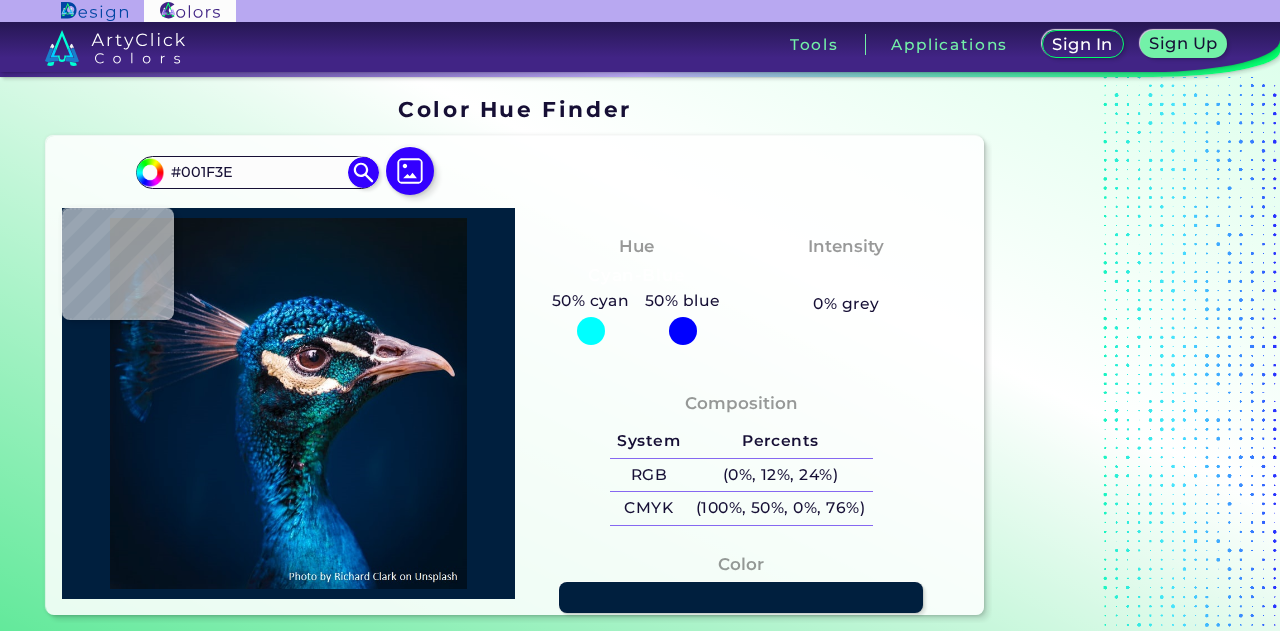type on "#001a33" 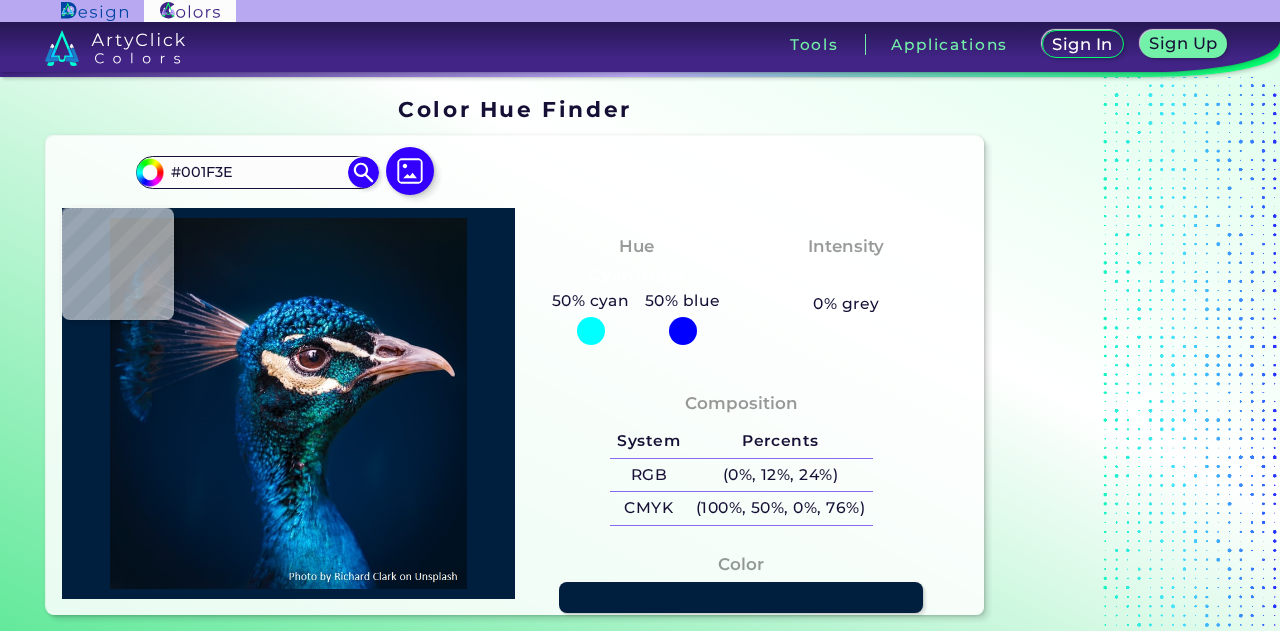 type on "#001A33" 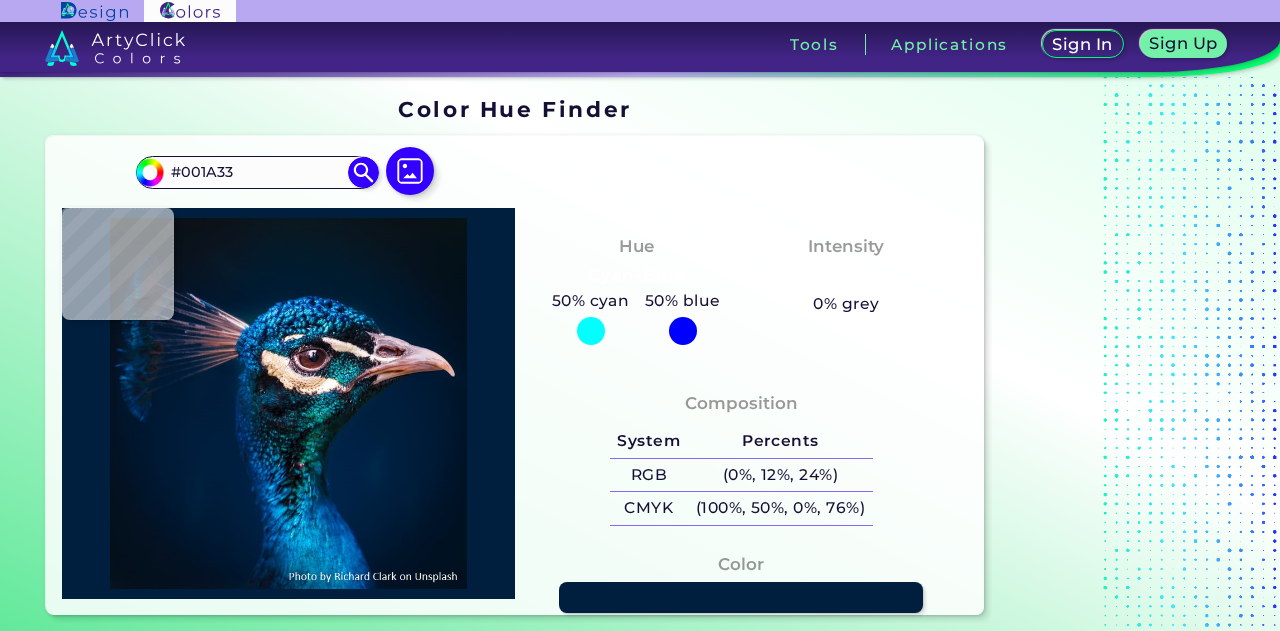 type on "#011b36" 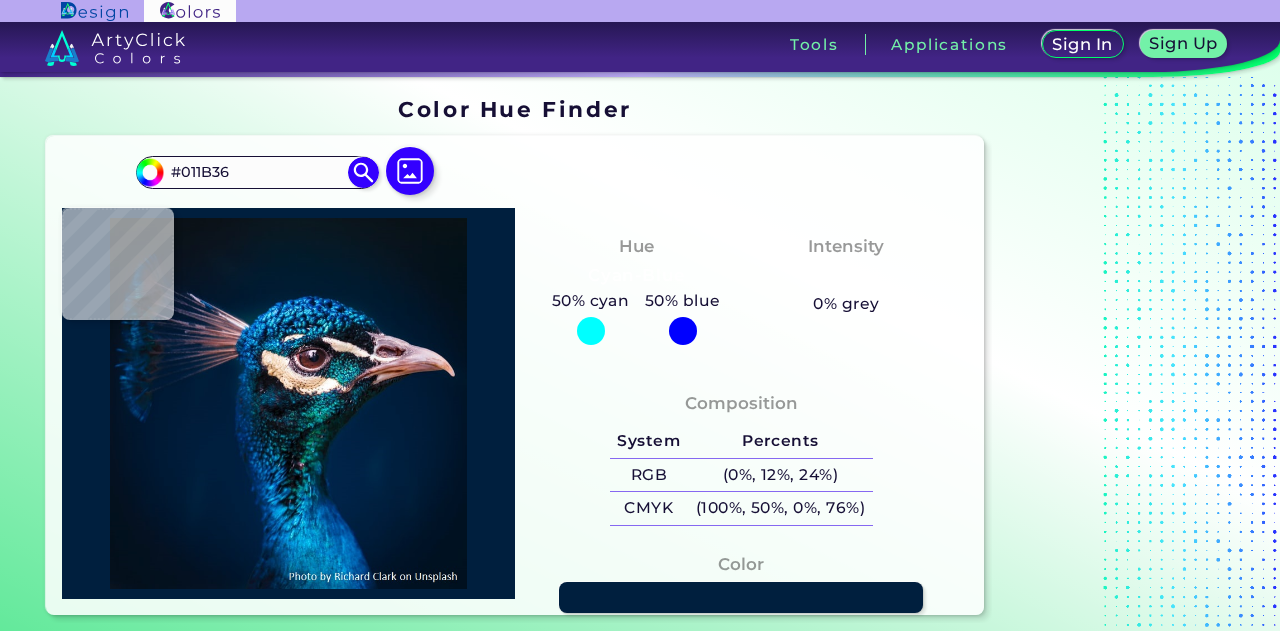 type on "#001a35" 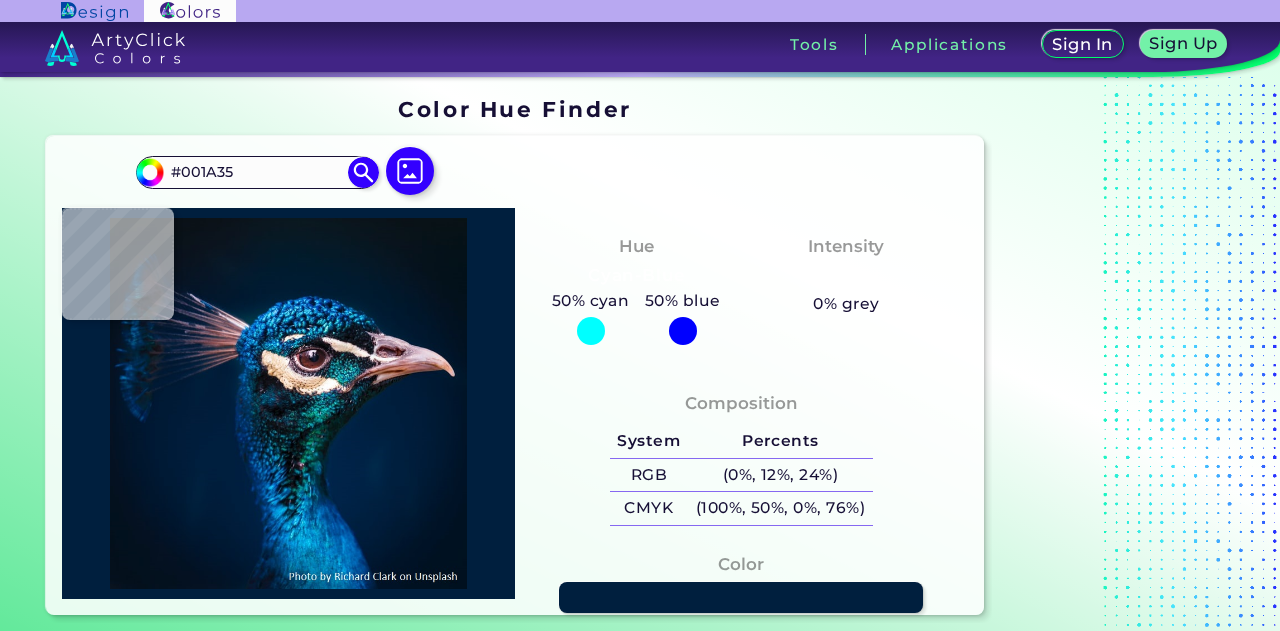 type on "#011b36" 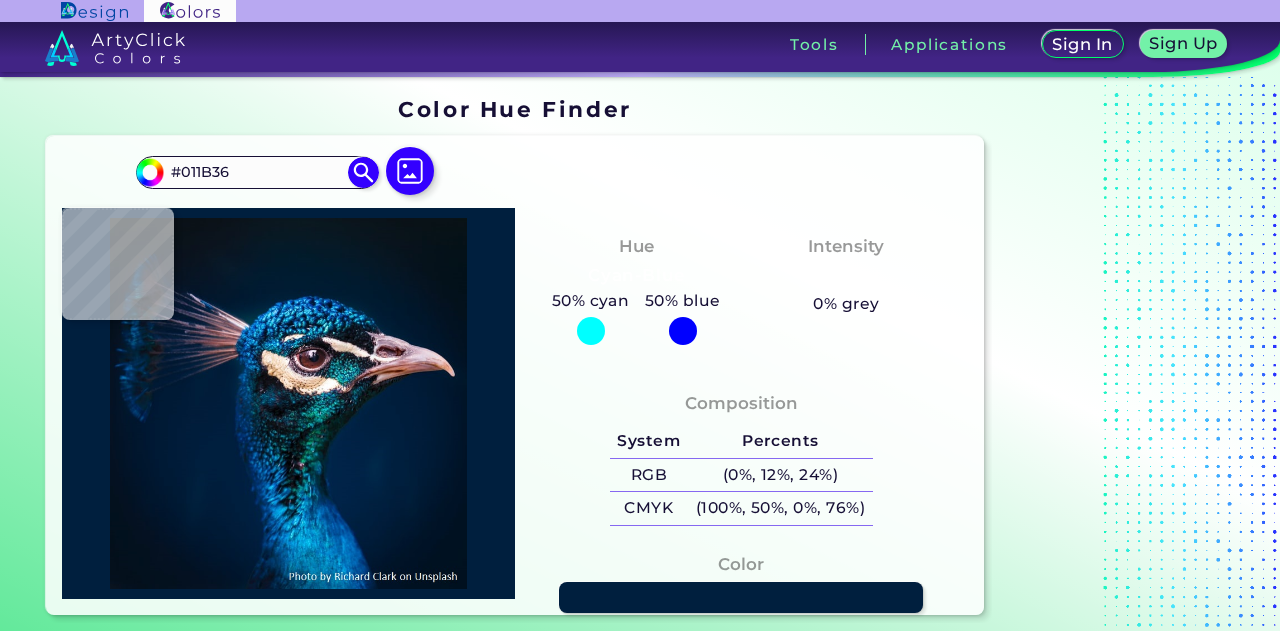 type on "#001b38" 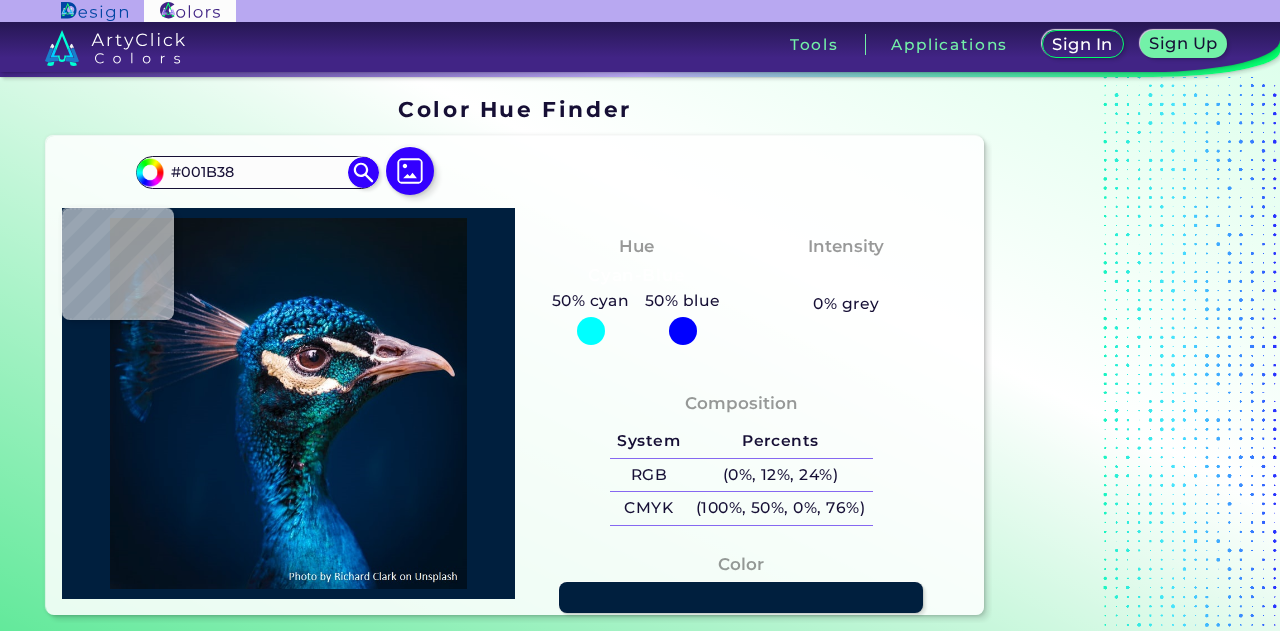 type on "#483a3f" 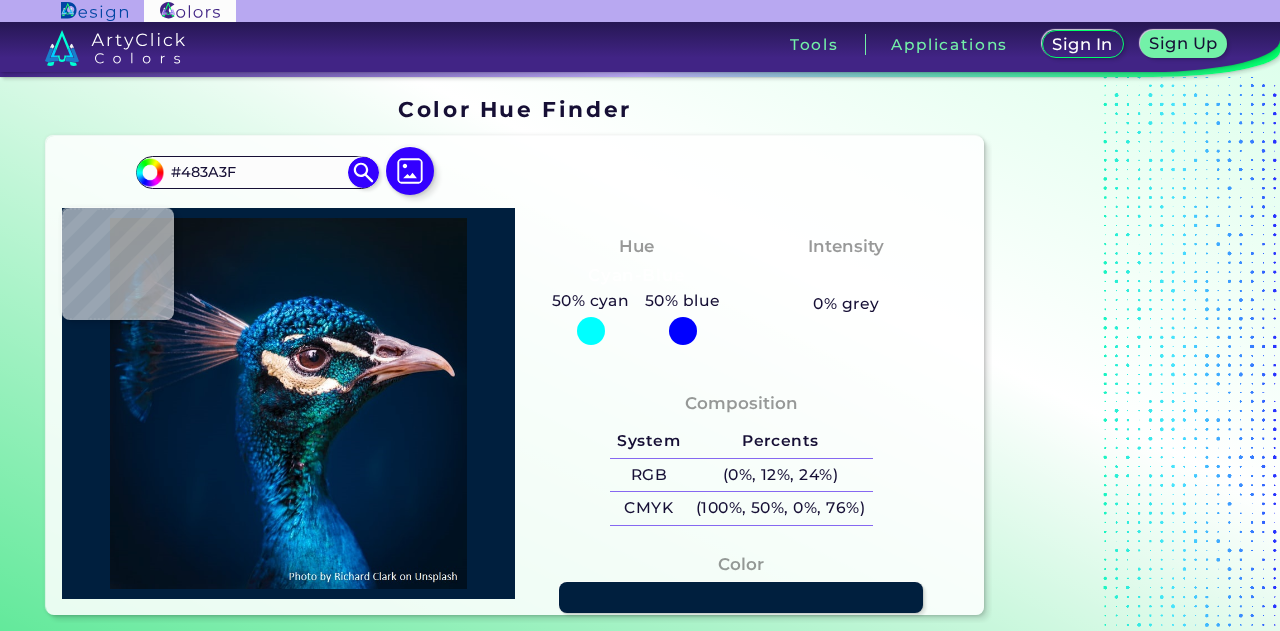 type on "#bb98a2" 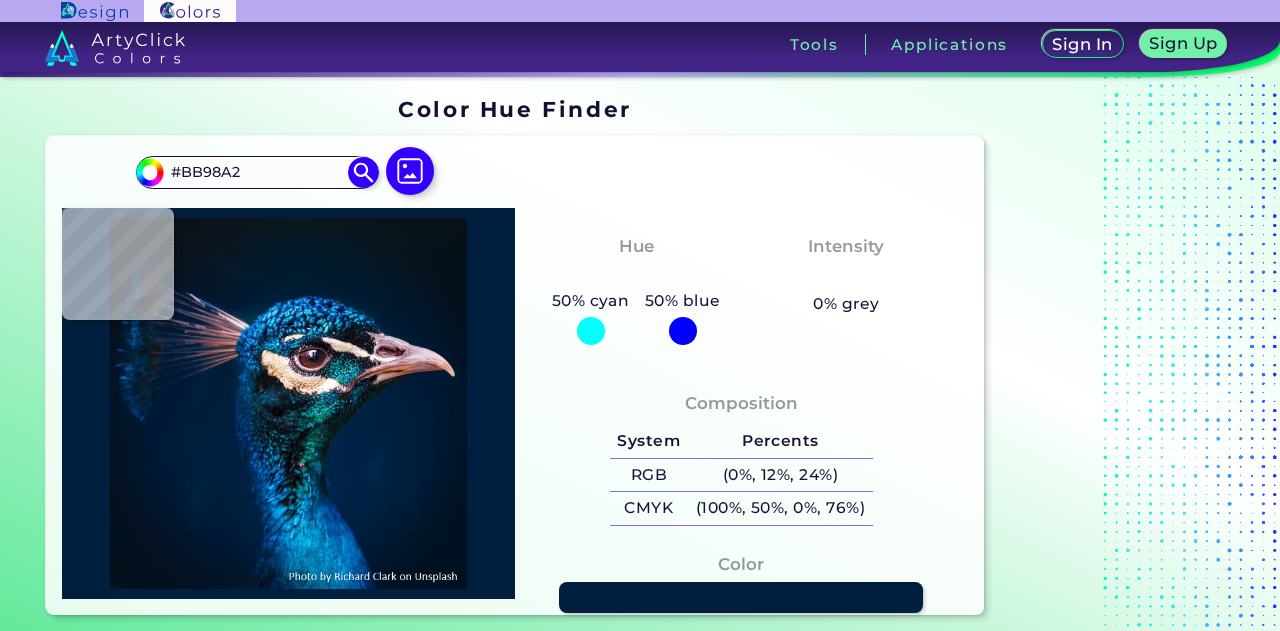 type on "#724d5d" 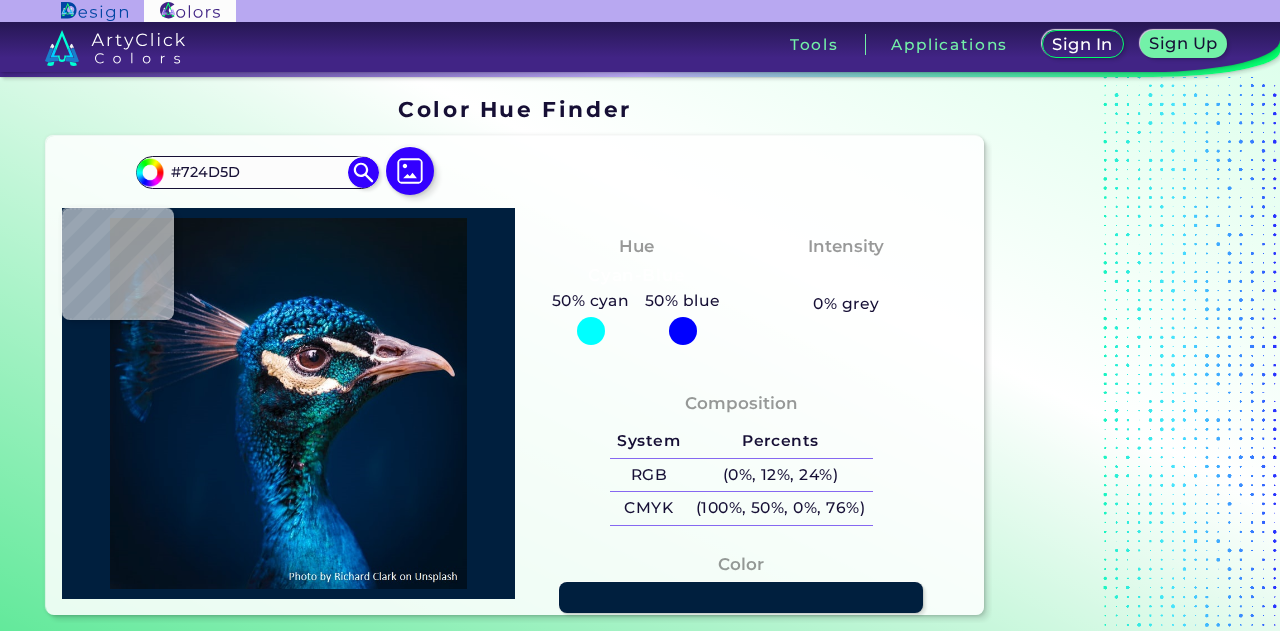 type on "#c2a3b3" 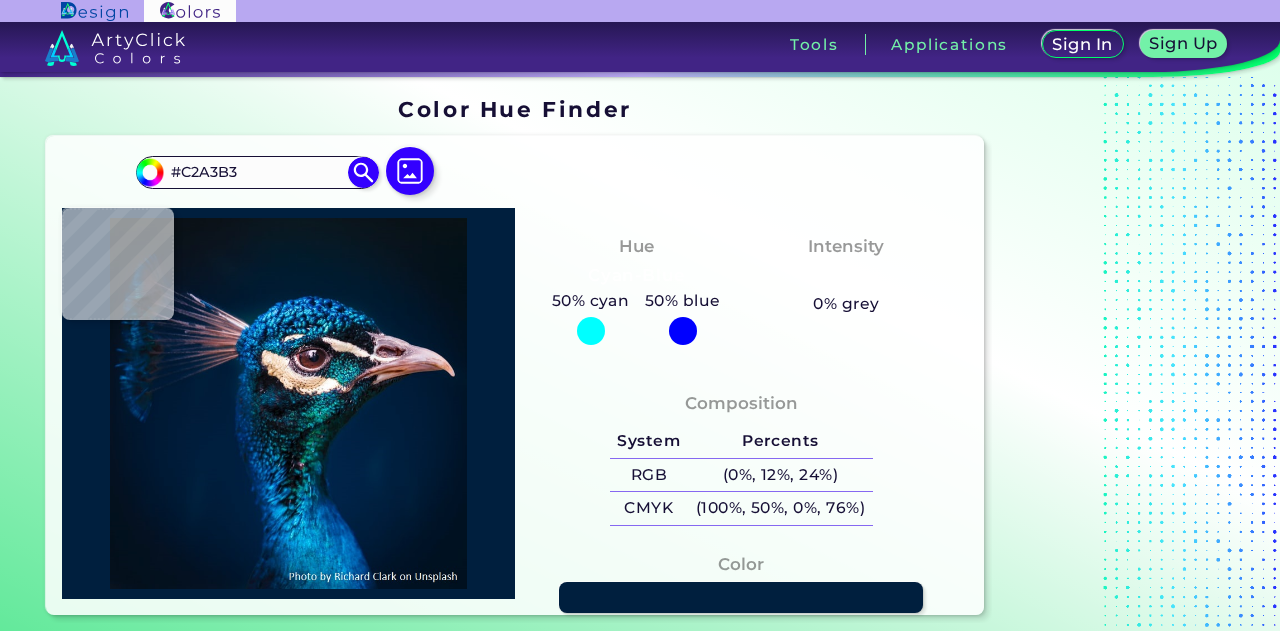 type on "#b59cb1" 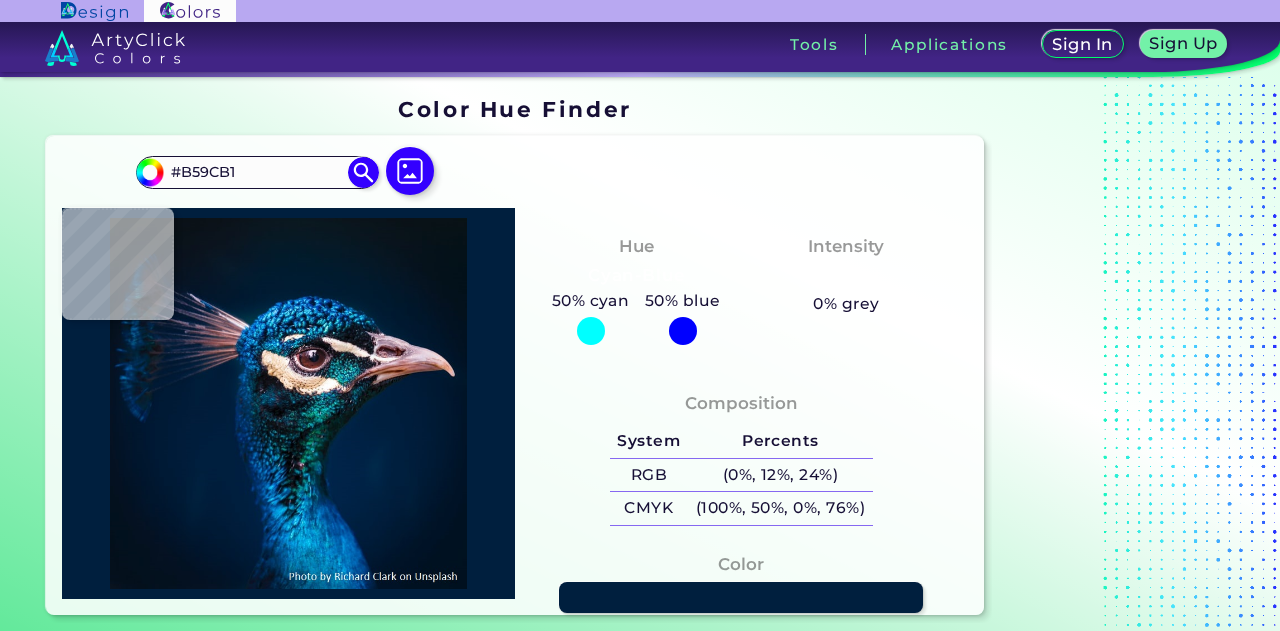 type on "#001c31" 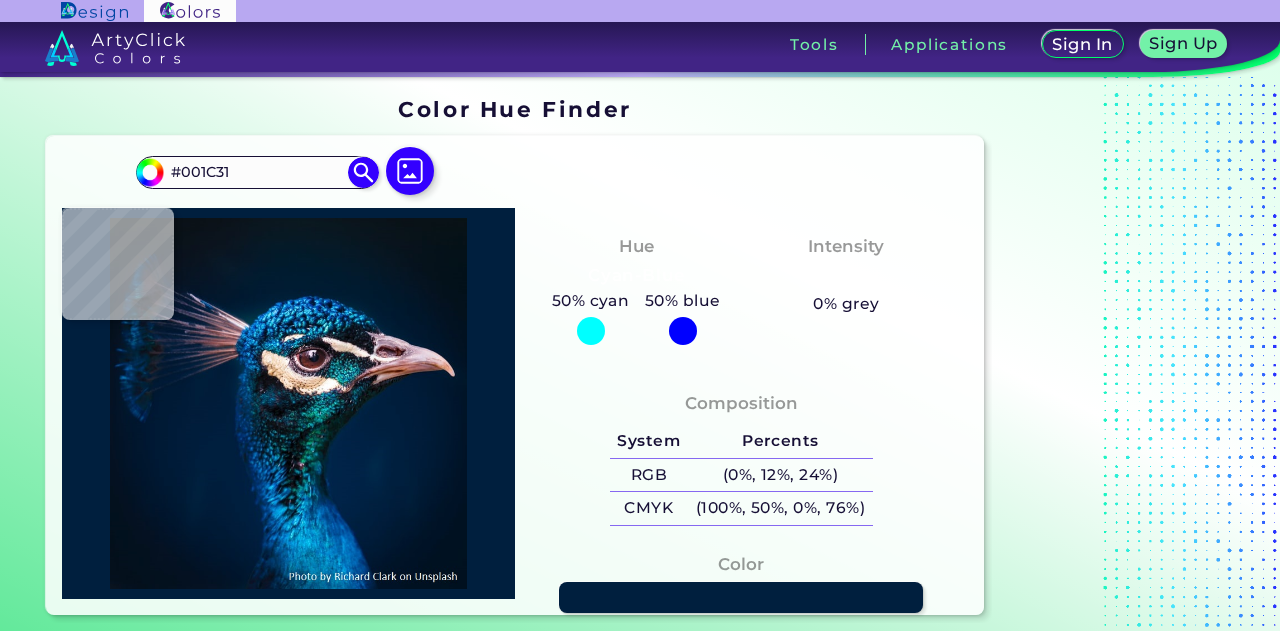 type on "#0877a8" 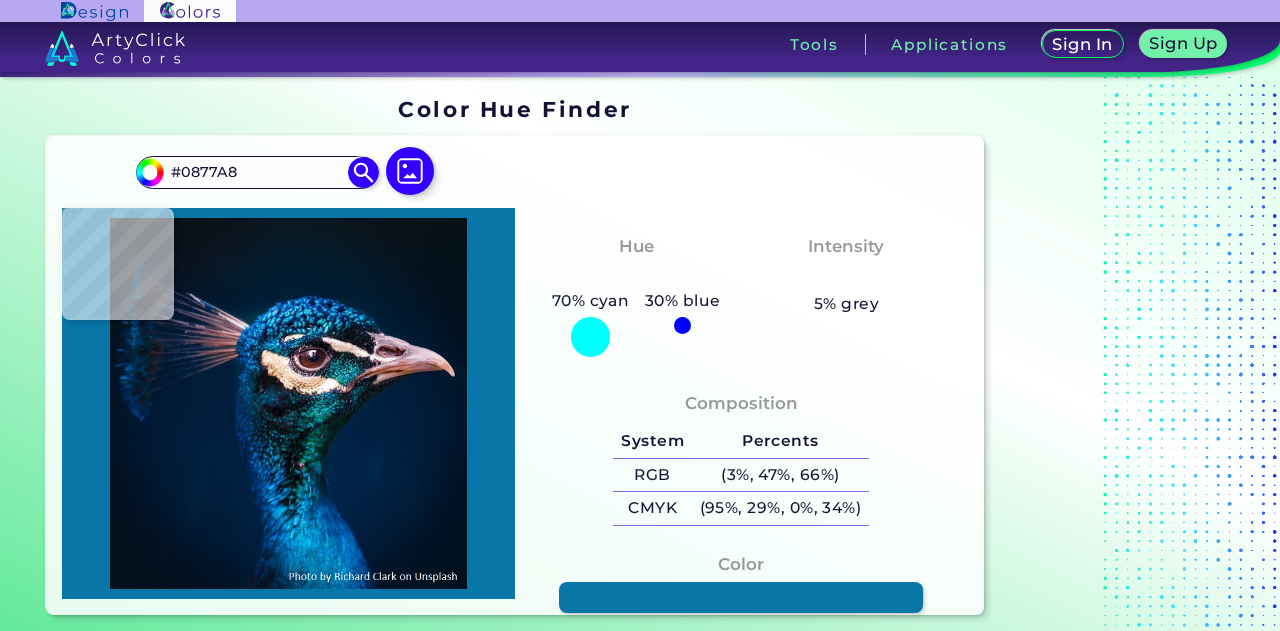 type on "#00263b" 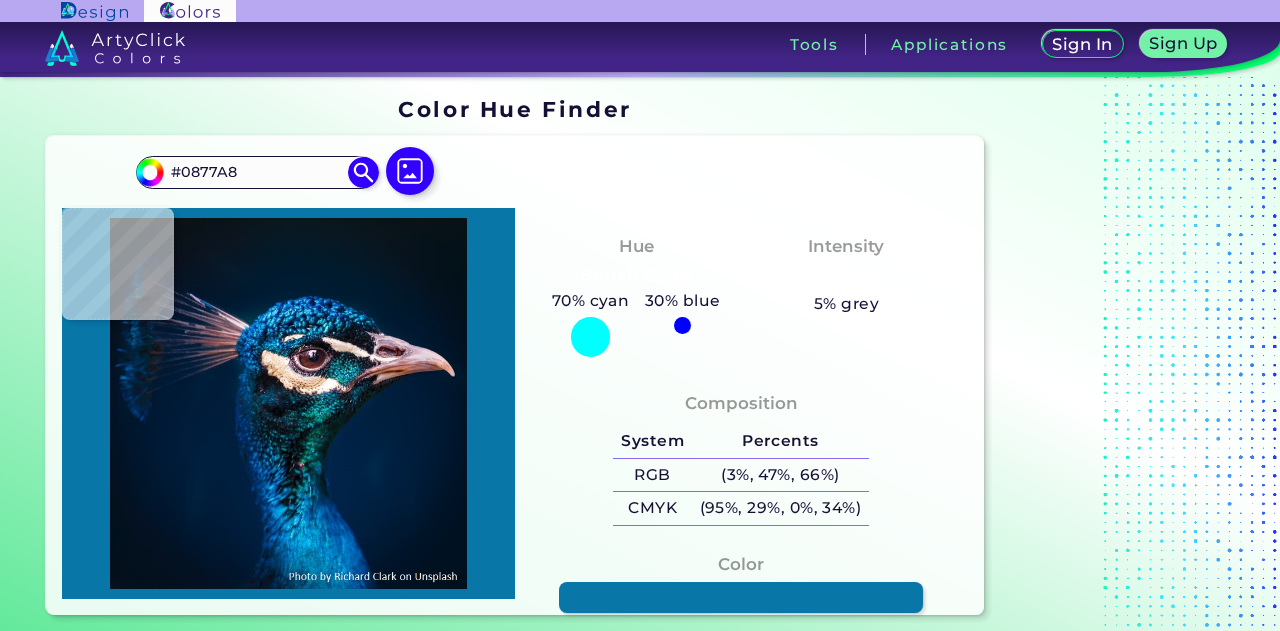 type on "#00263B" 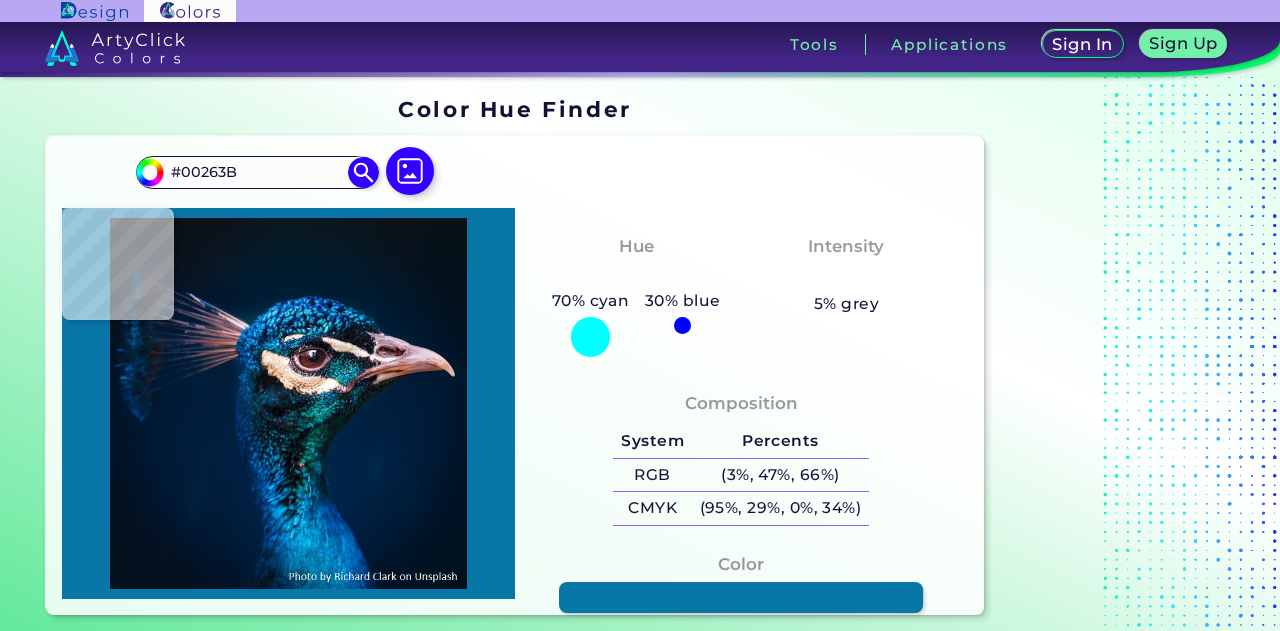 type on "#011d33" 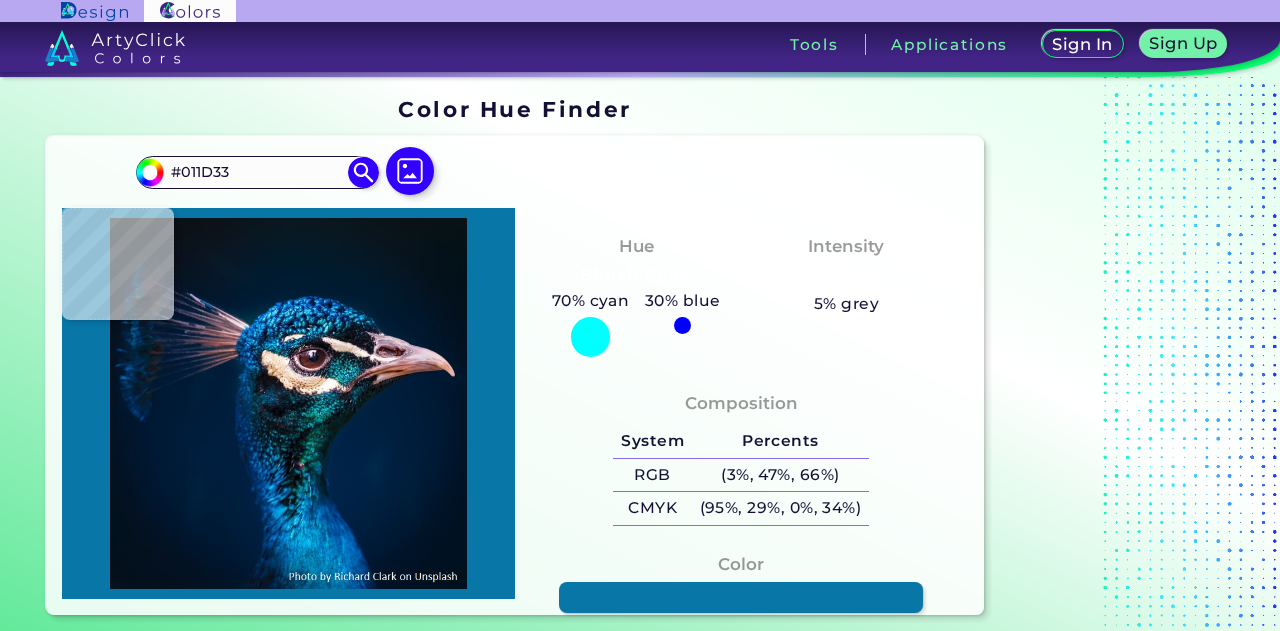 type on "#001c31" 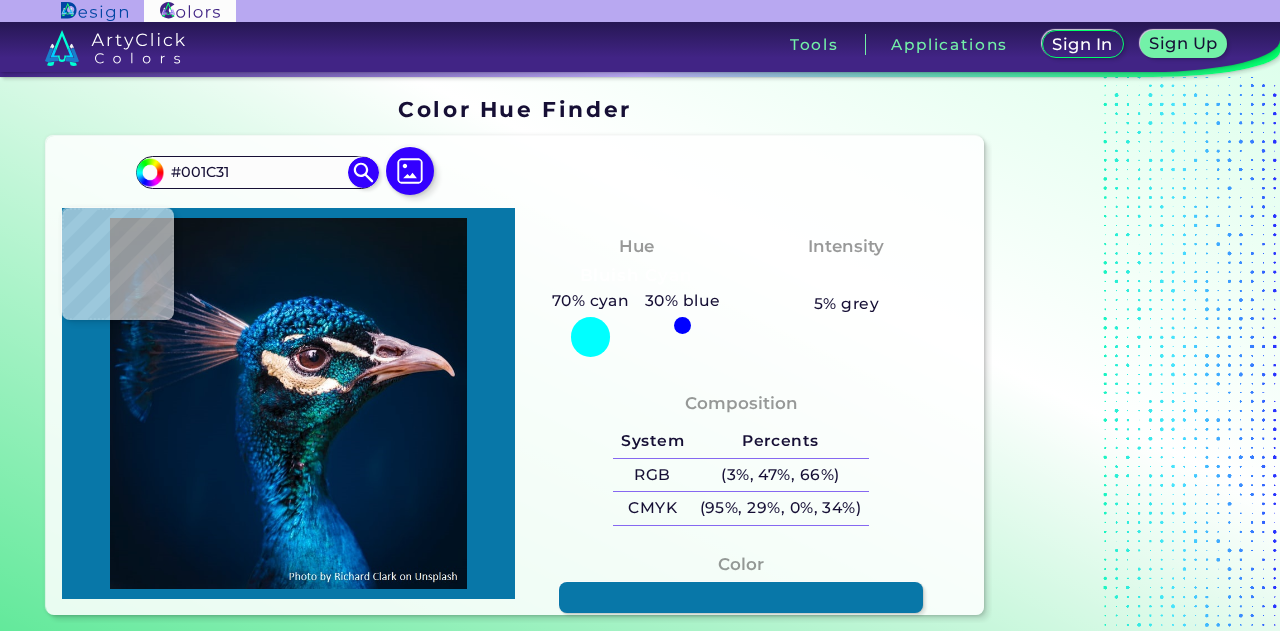 type on "#001b30" 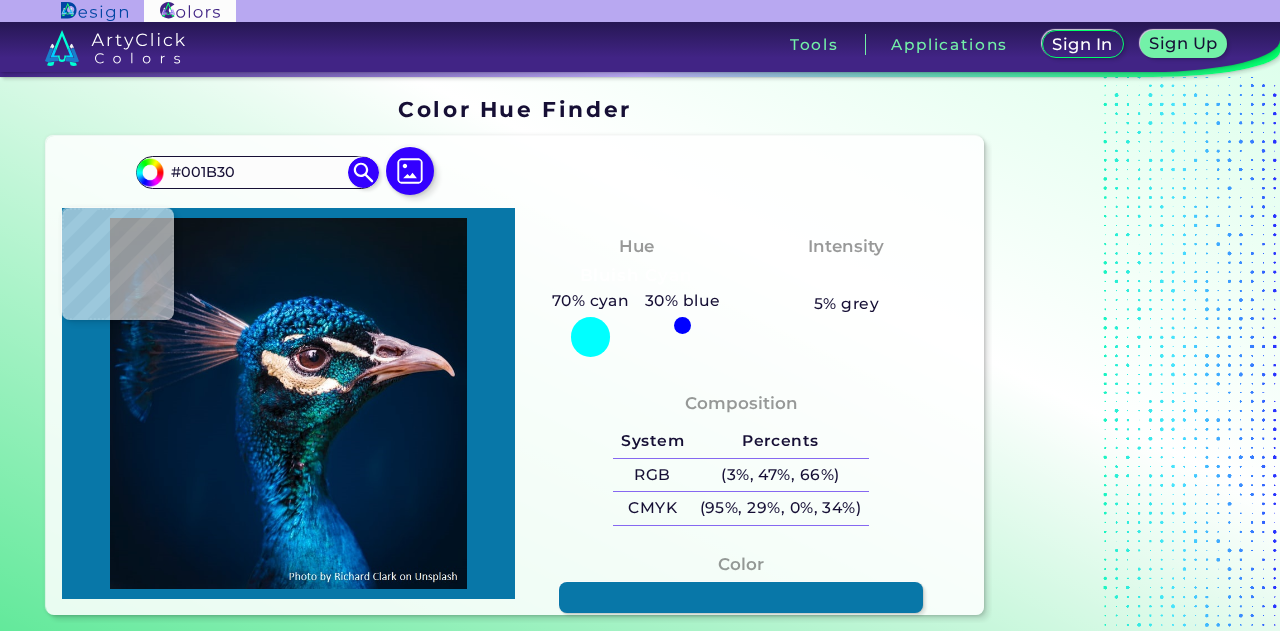 type on "#001b2e" 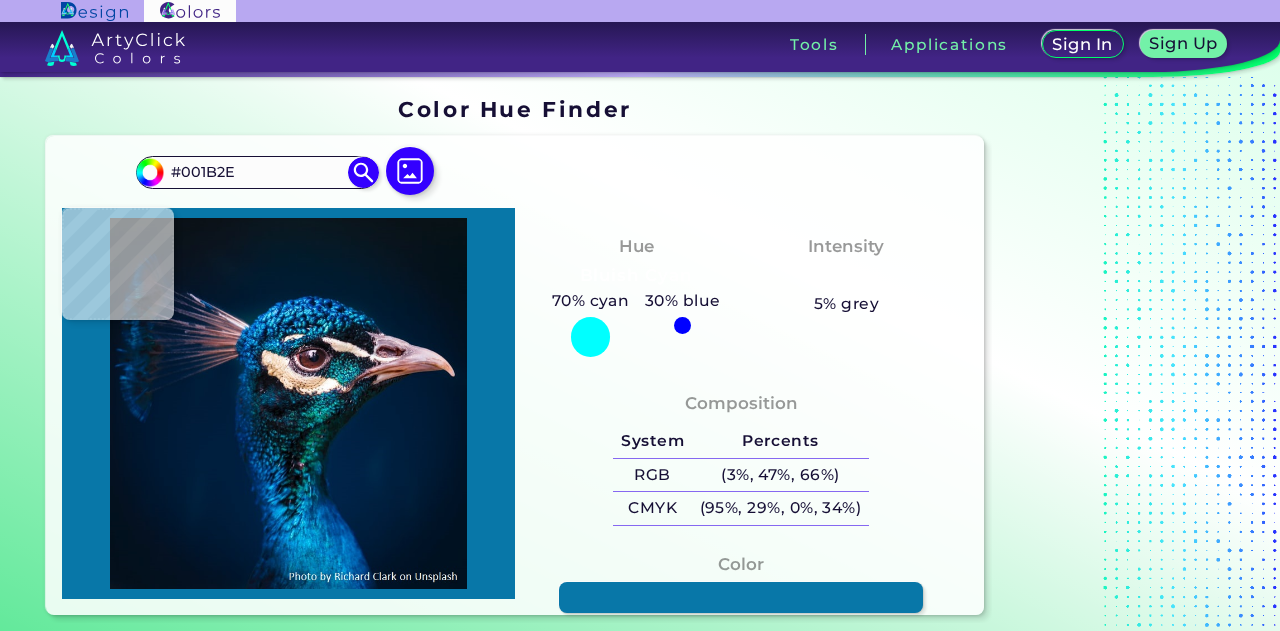 type on "#001a2c" 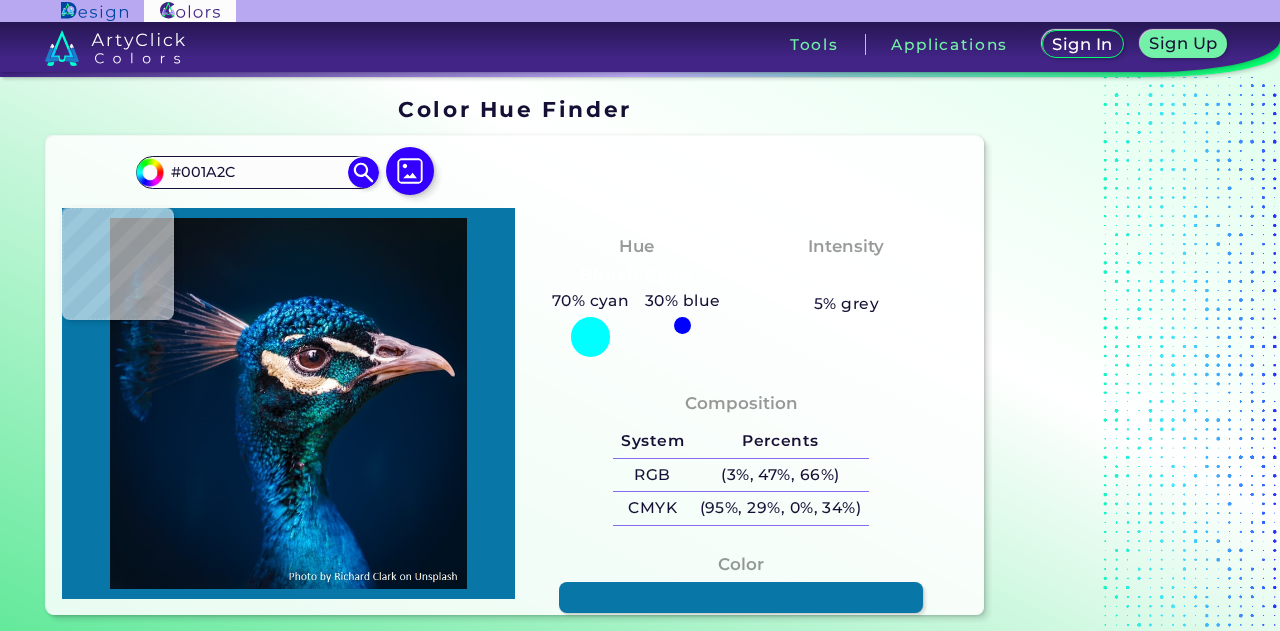 type on "#021a2a" 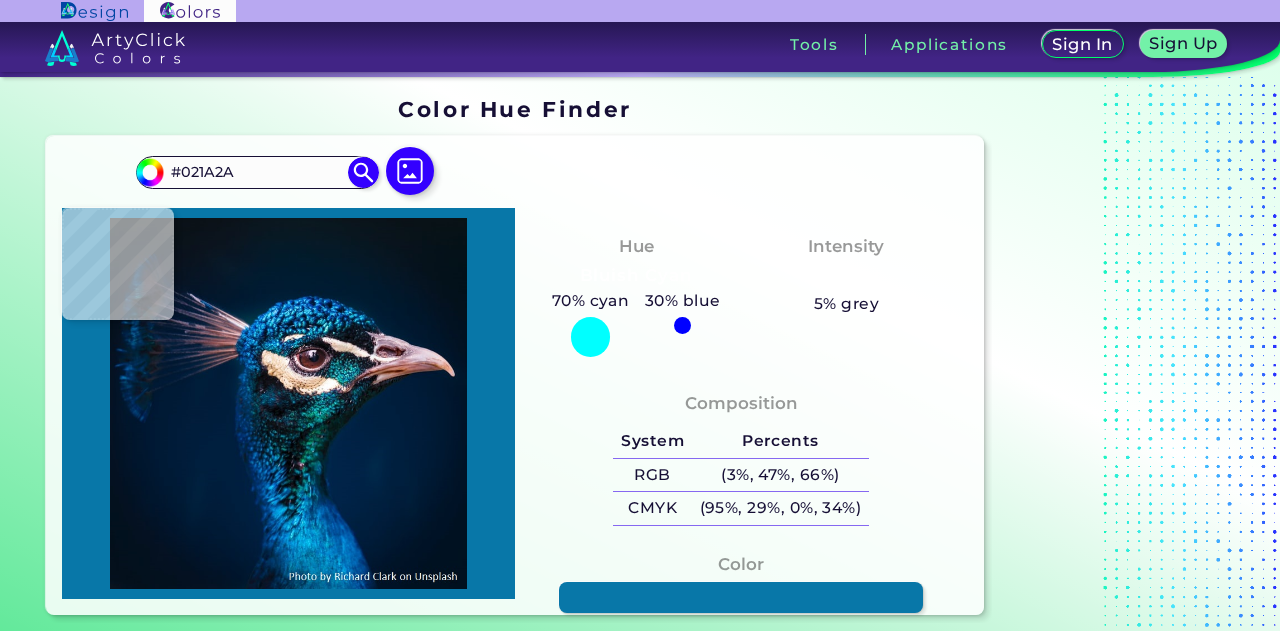 type on "#031a2a" 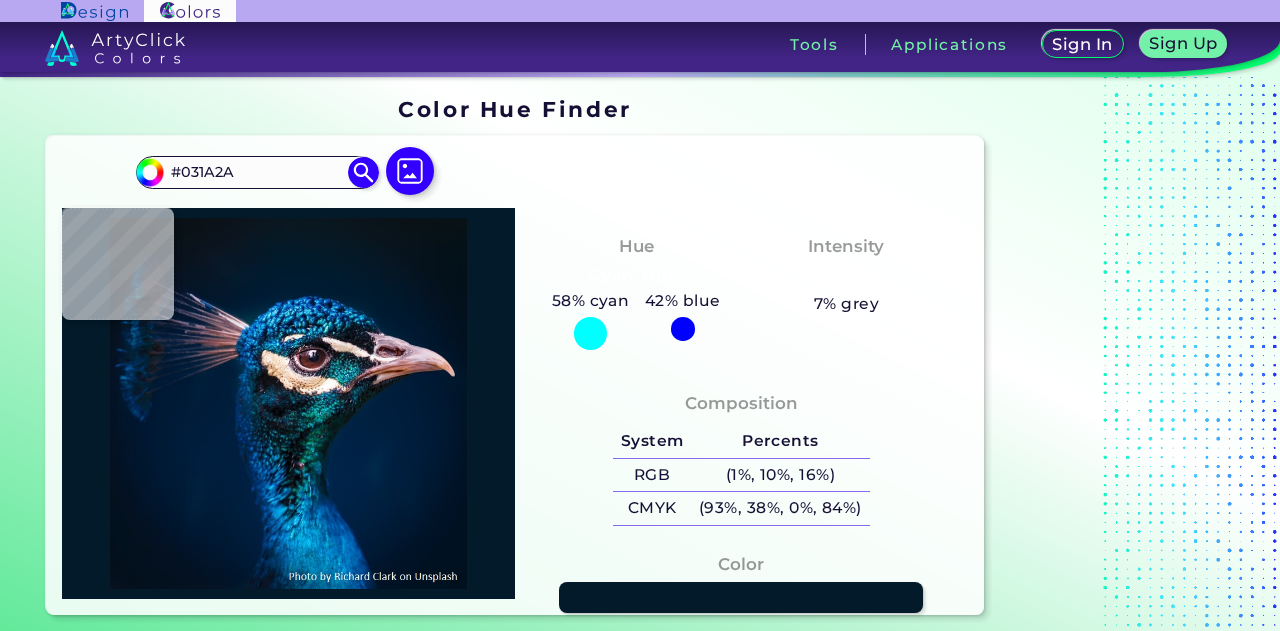 type on "#04192a" 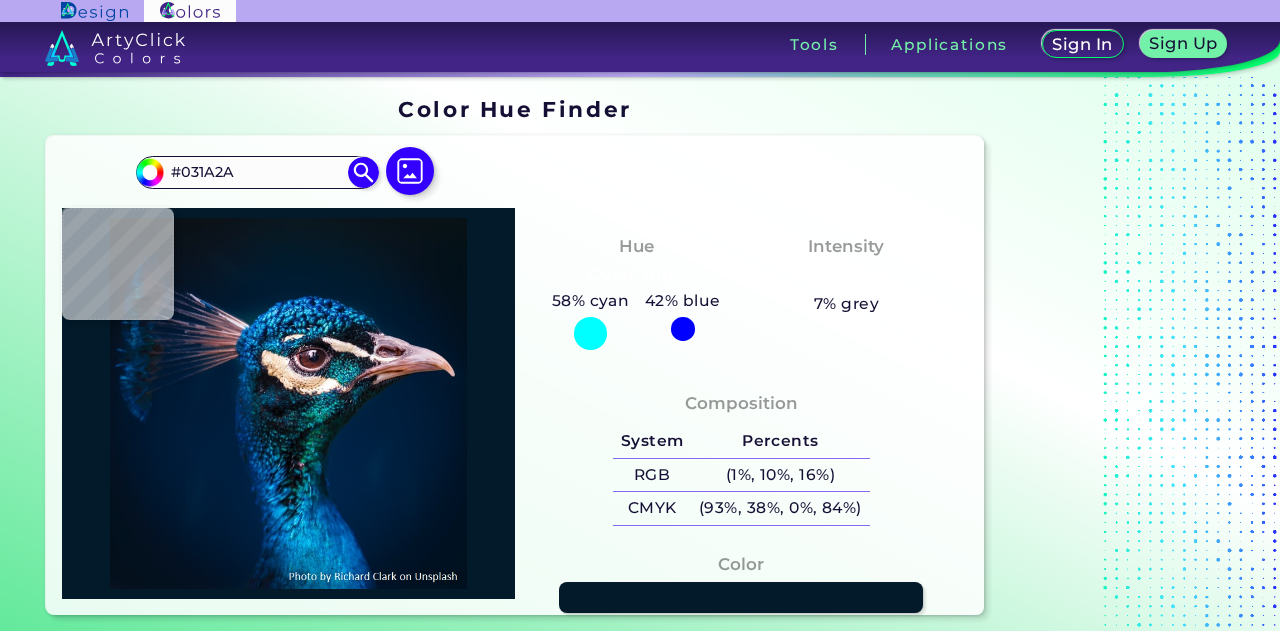 type on "#04192A" 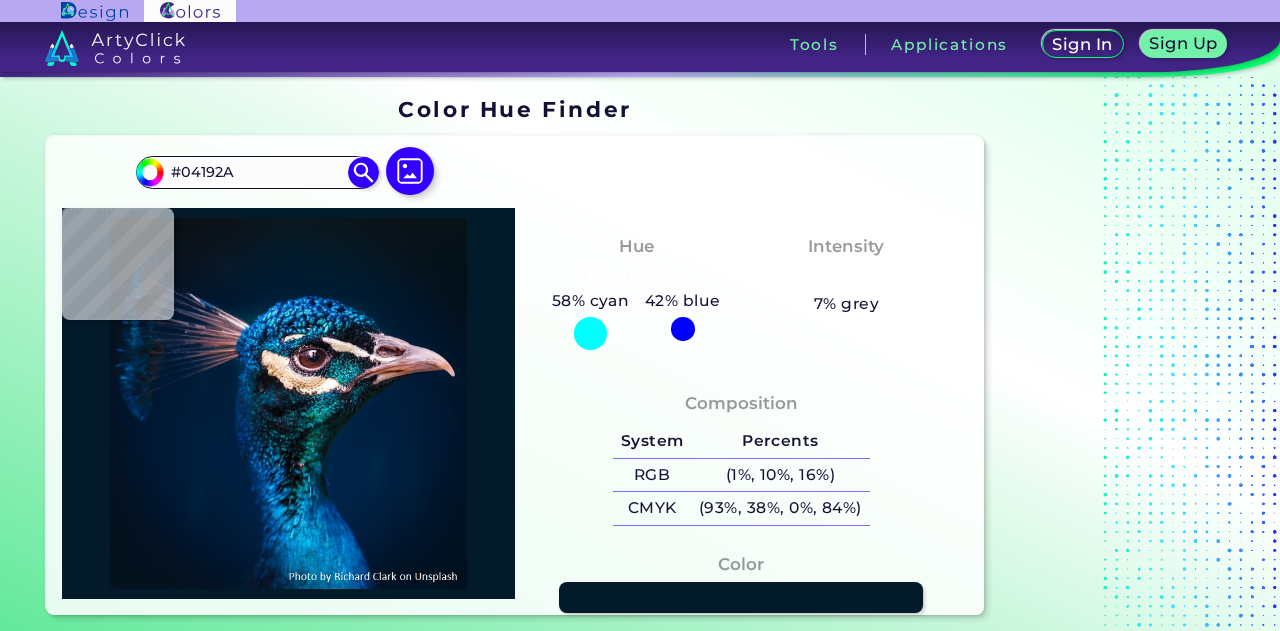 type on "#061927" 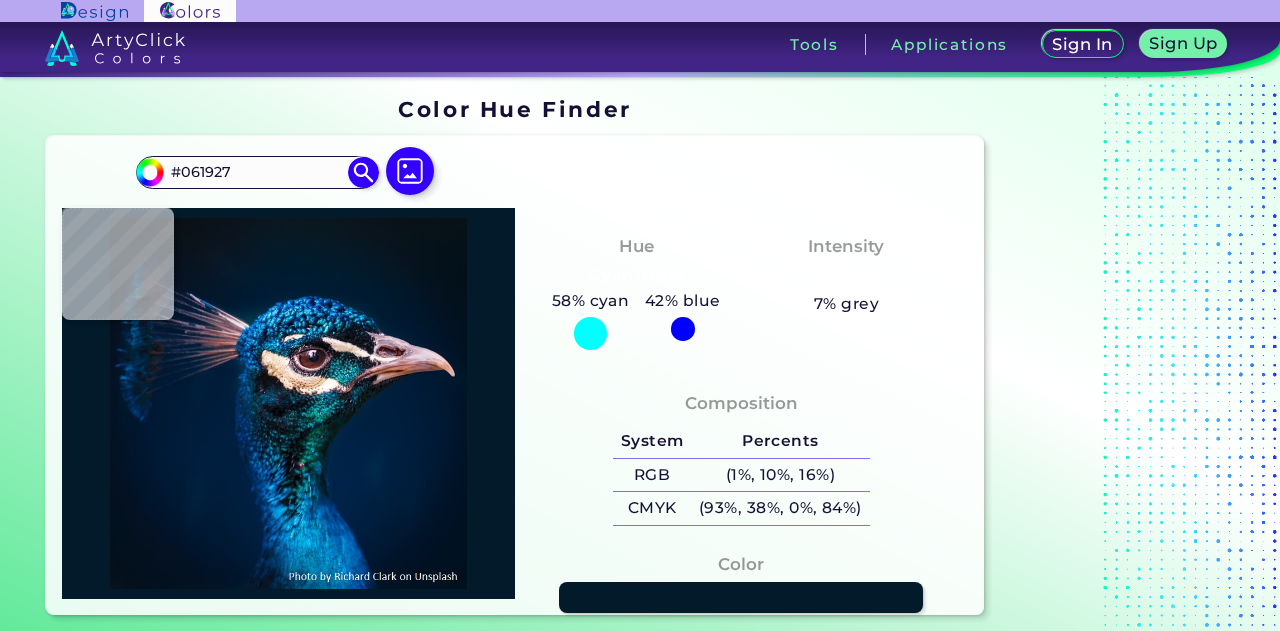 type on "#091722" 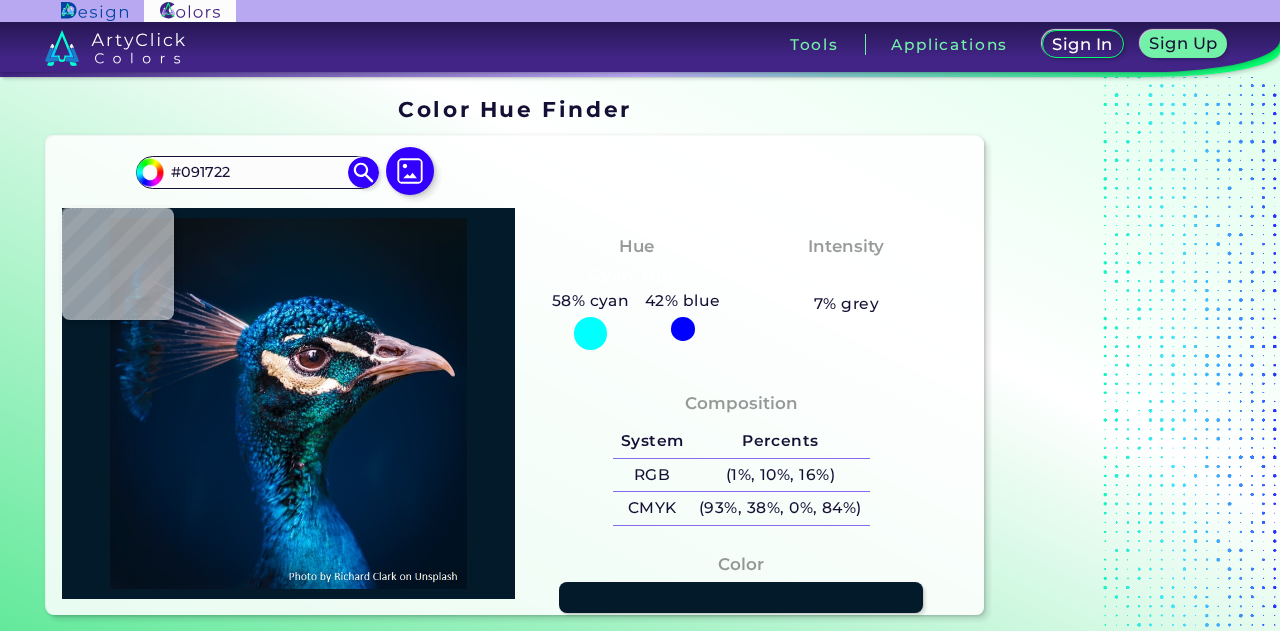type on "#09181f" 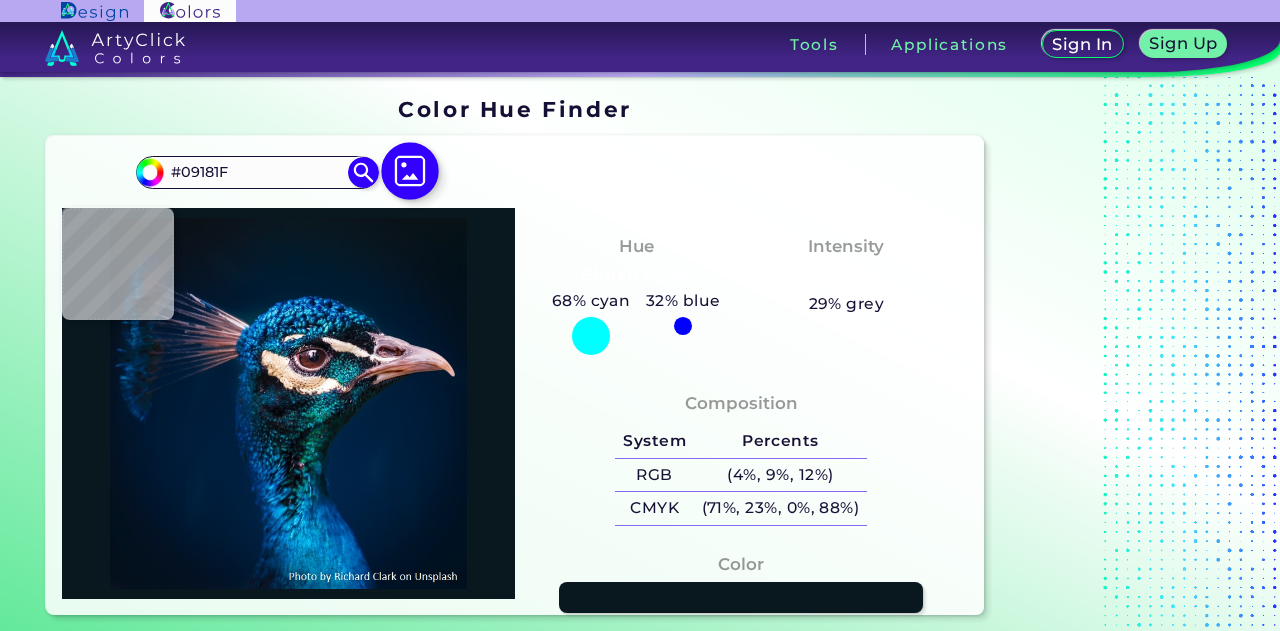 click at bounding box center [410, 171] 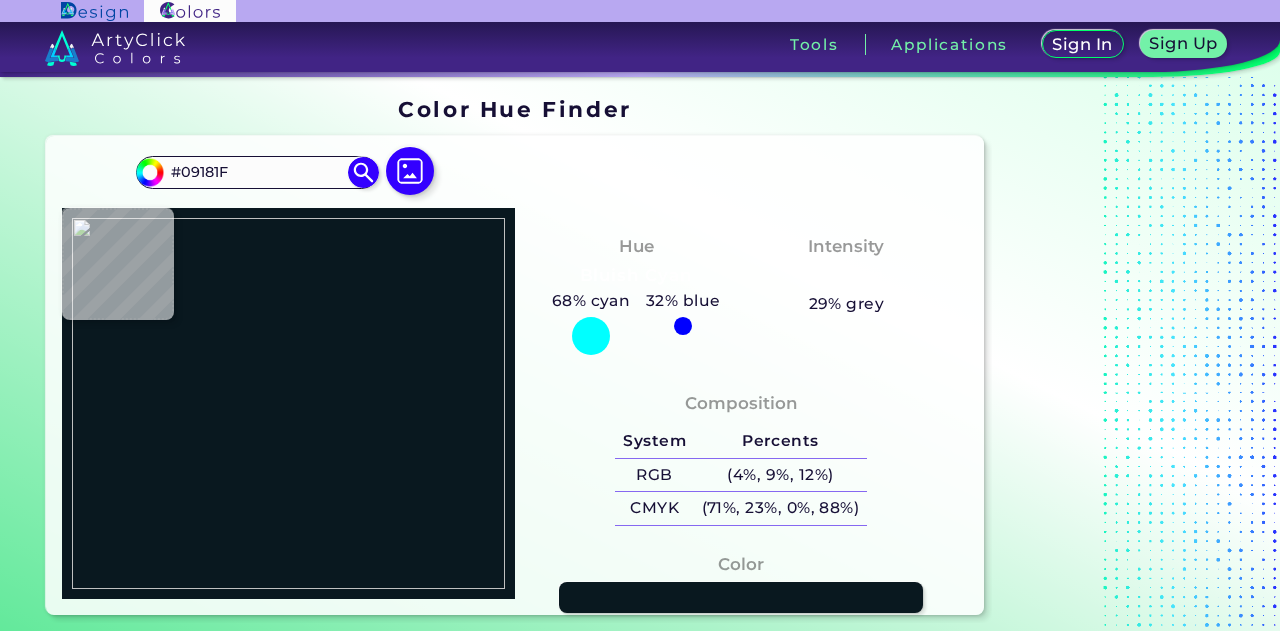 type on "#a3e2ff" 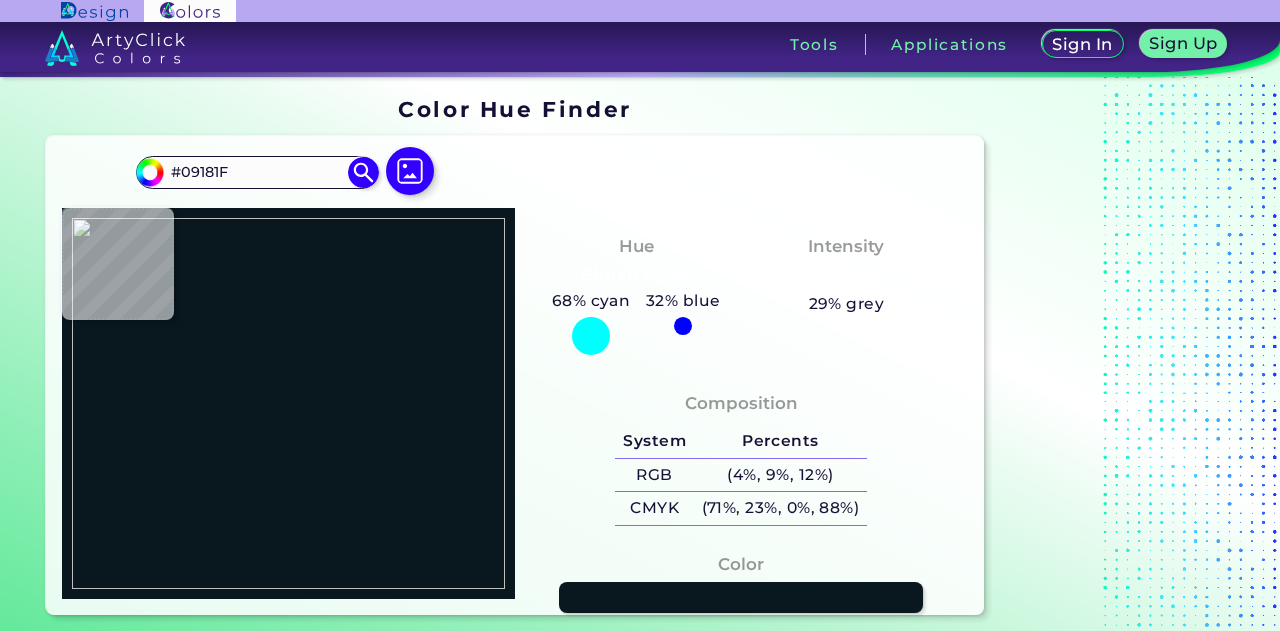 type on "#A3E2FF" 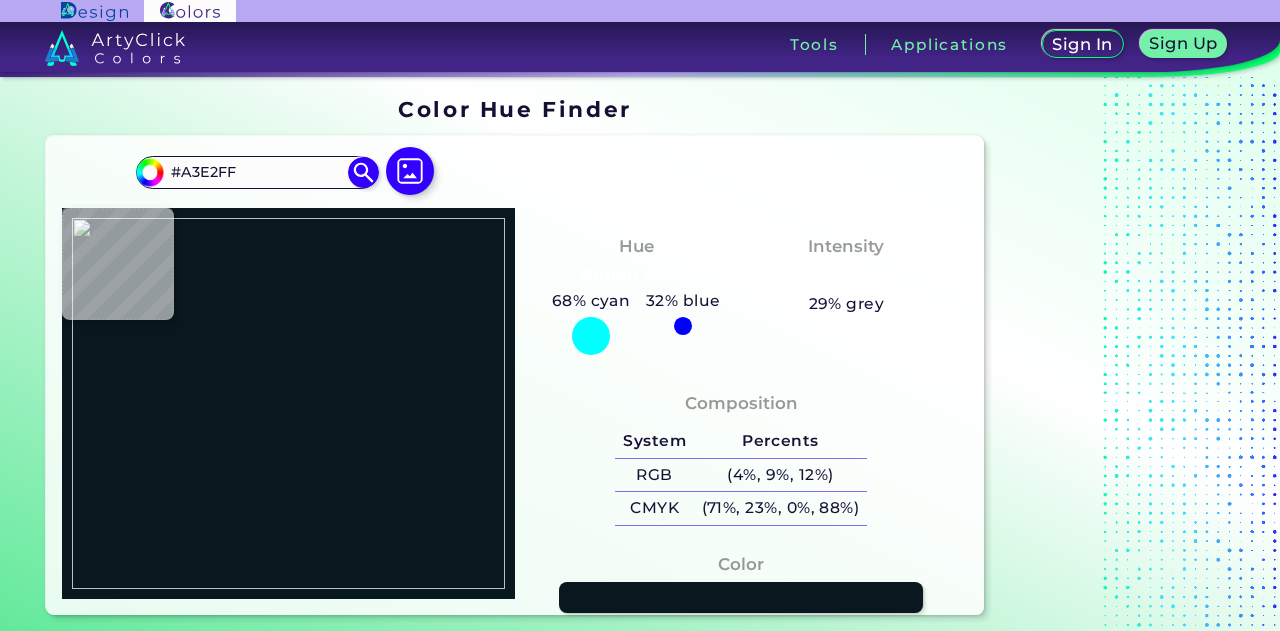 type on "#998784" 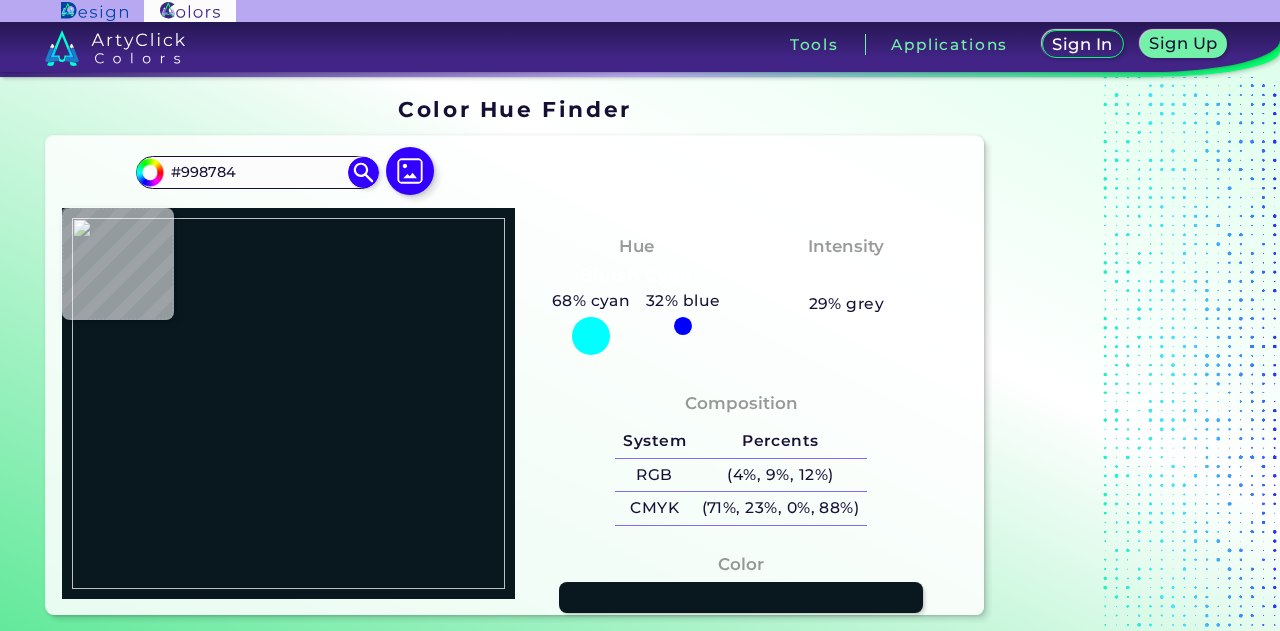 type on "#b68877" 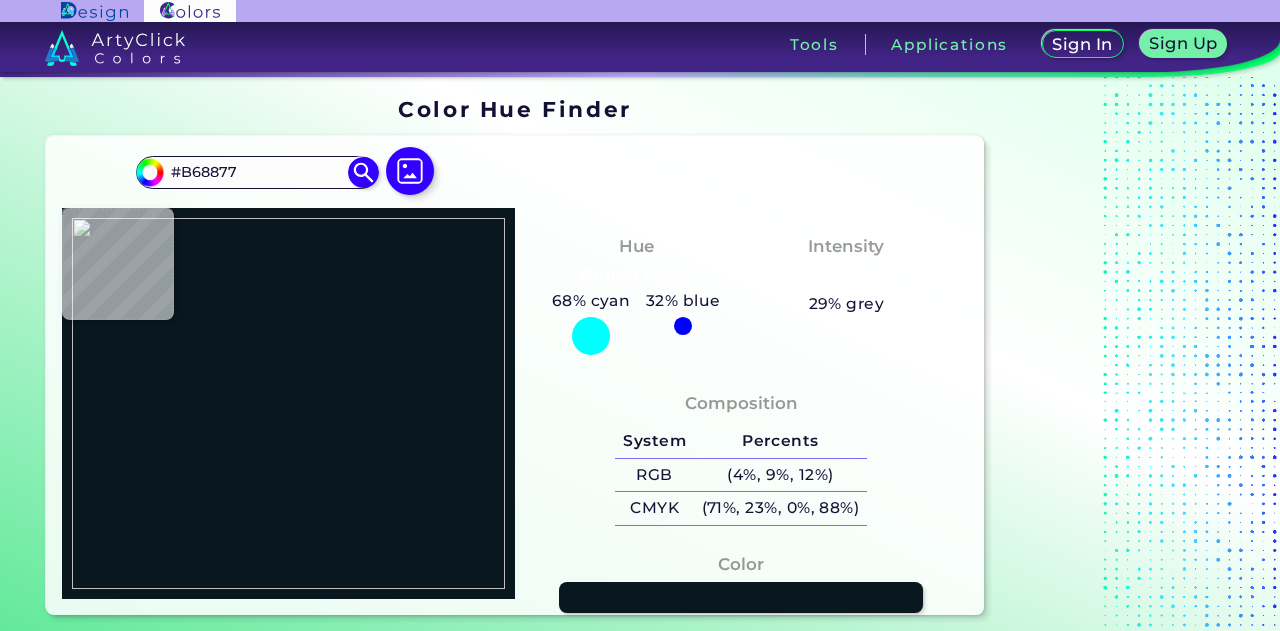 type on "#ffffff" 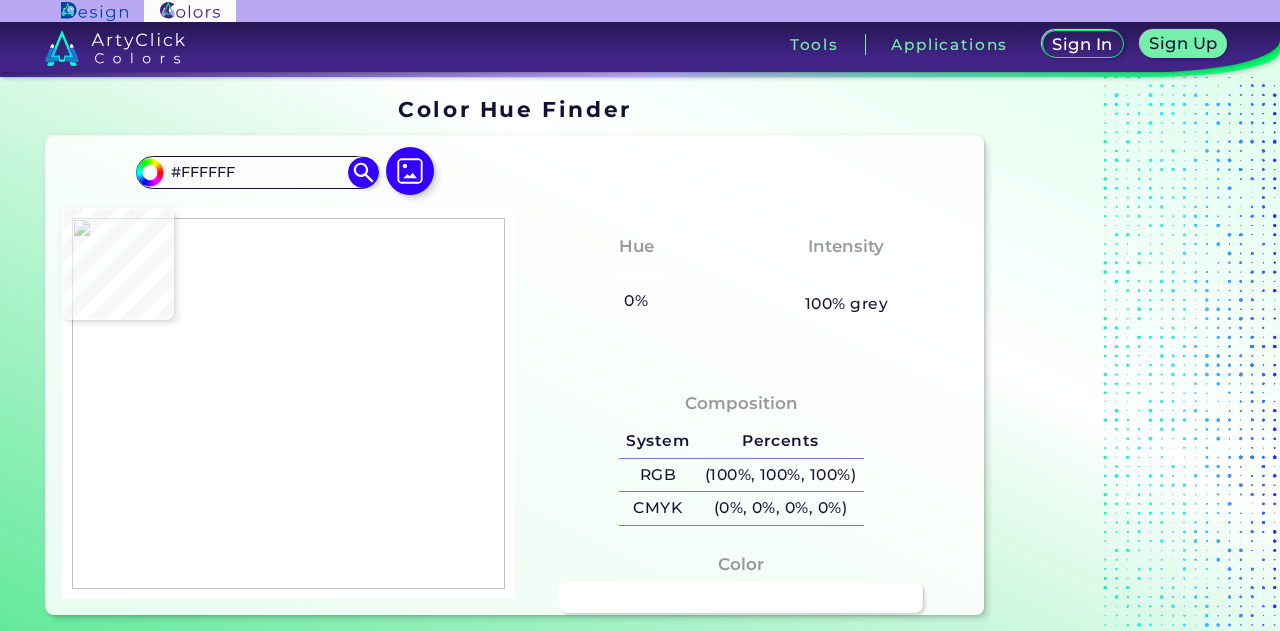 type on "#ffd3d3" 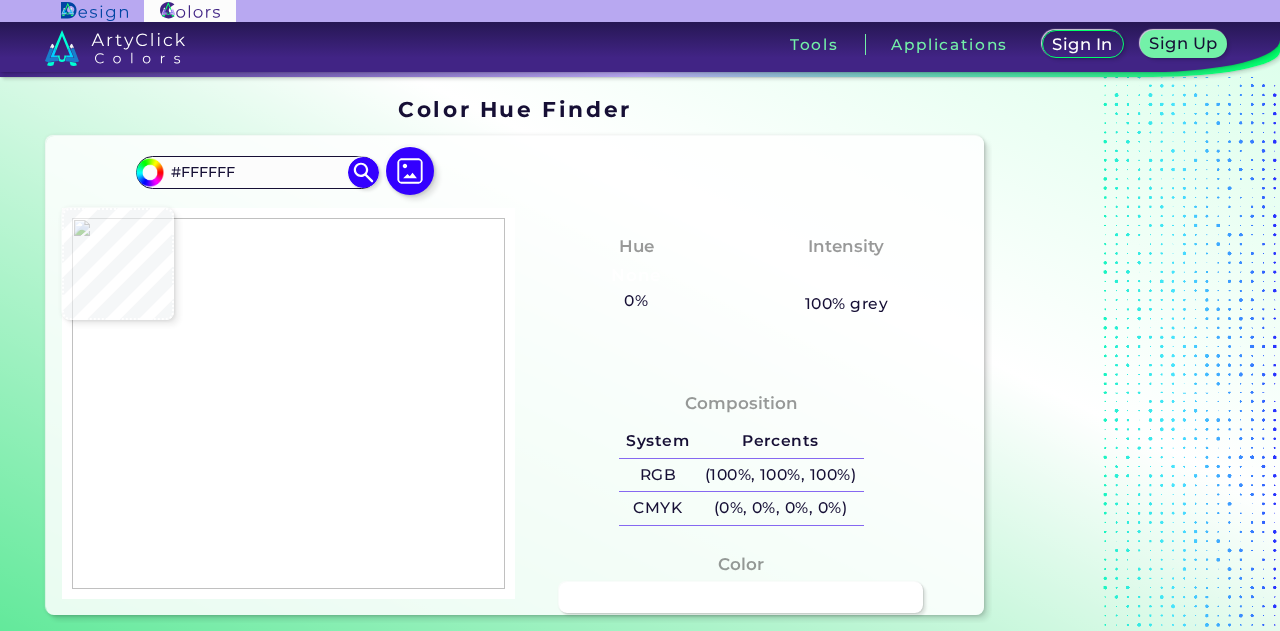 type on "#FFD3D3" 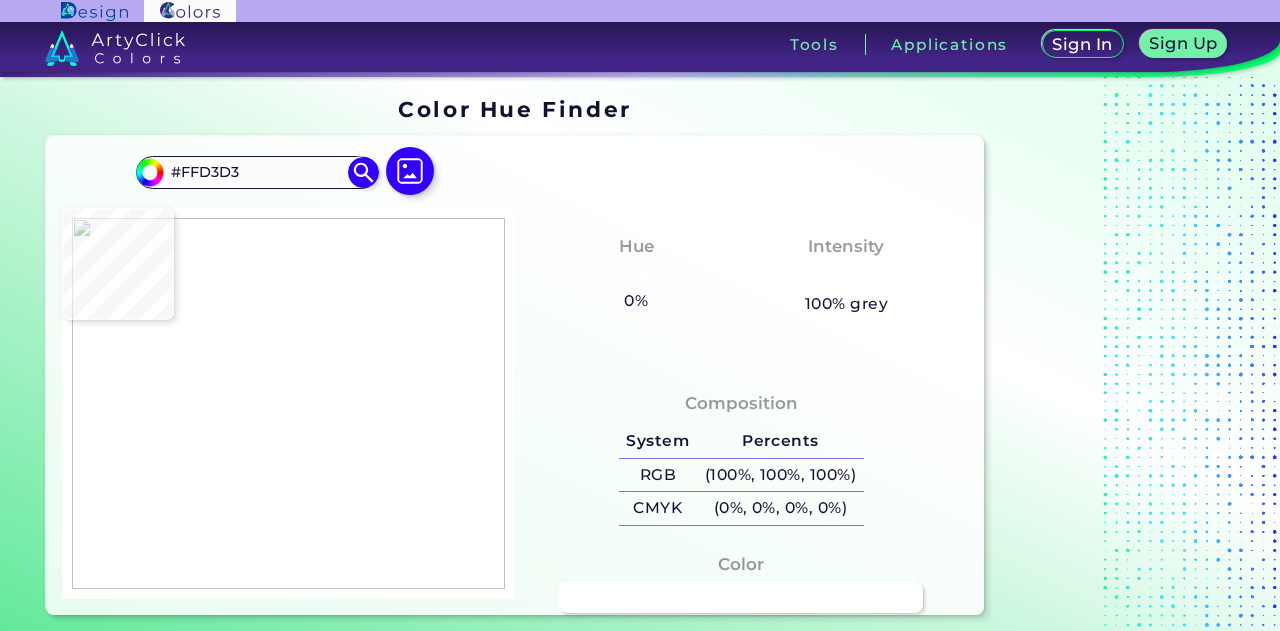 type on "#ff2727" 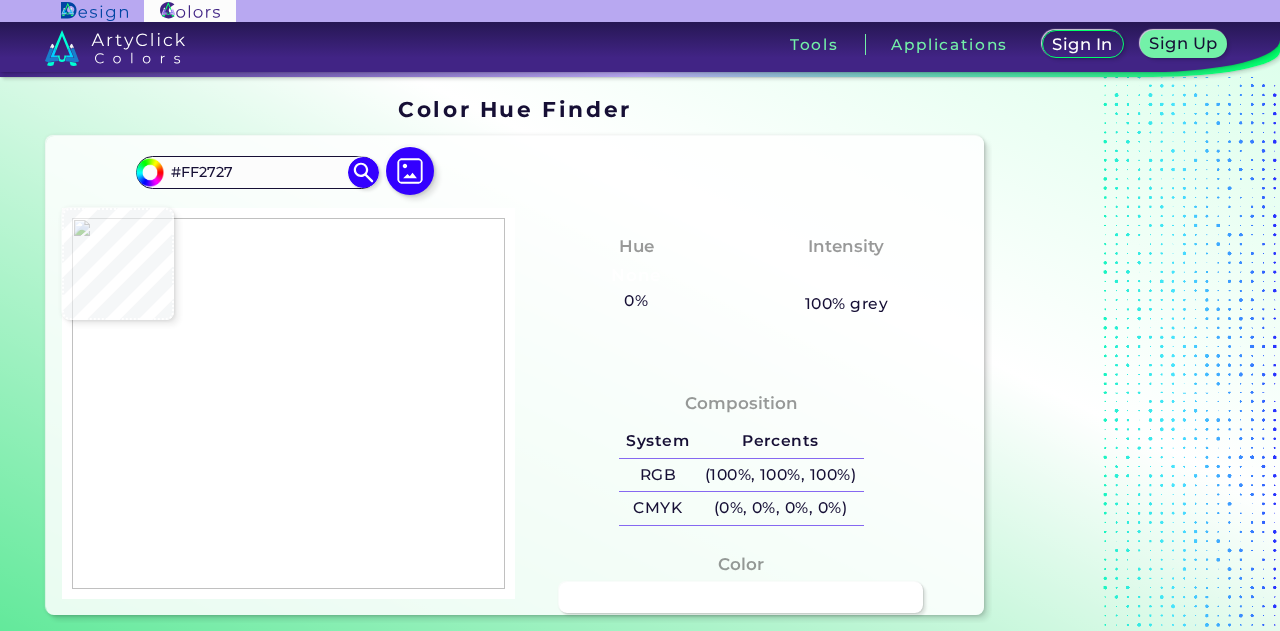 type on "#ceffce" 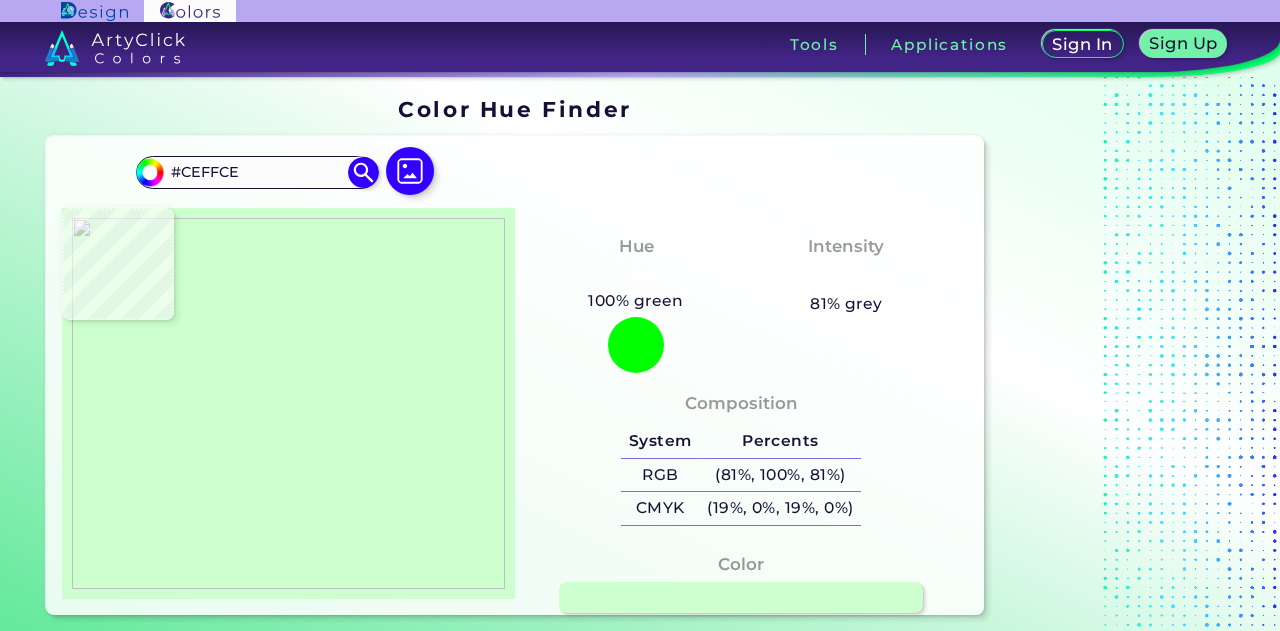 type on "#bdd9df" 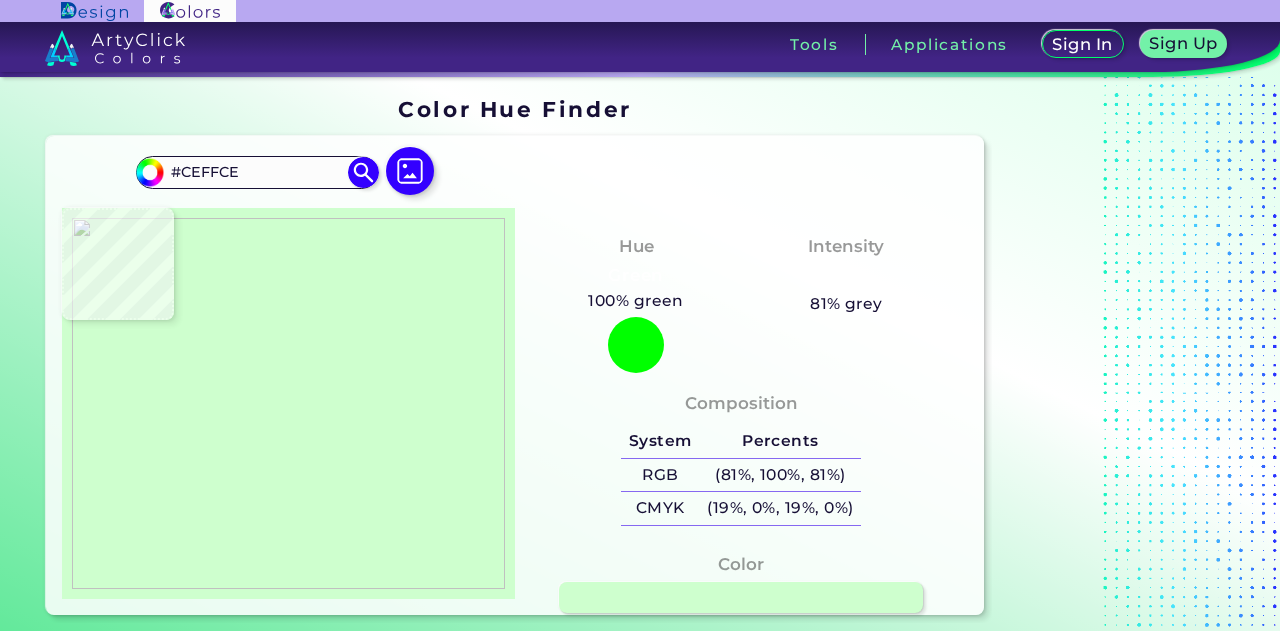 type on "#BDD9DF" 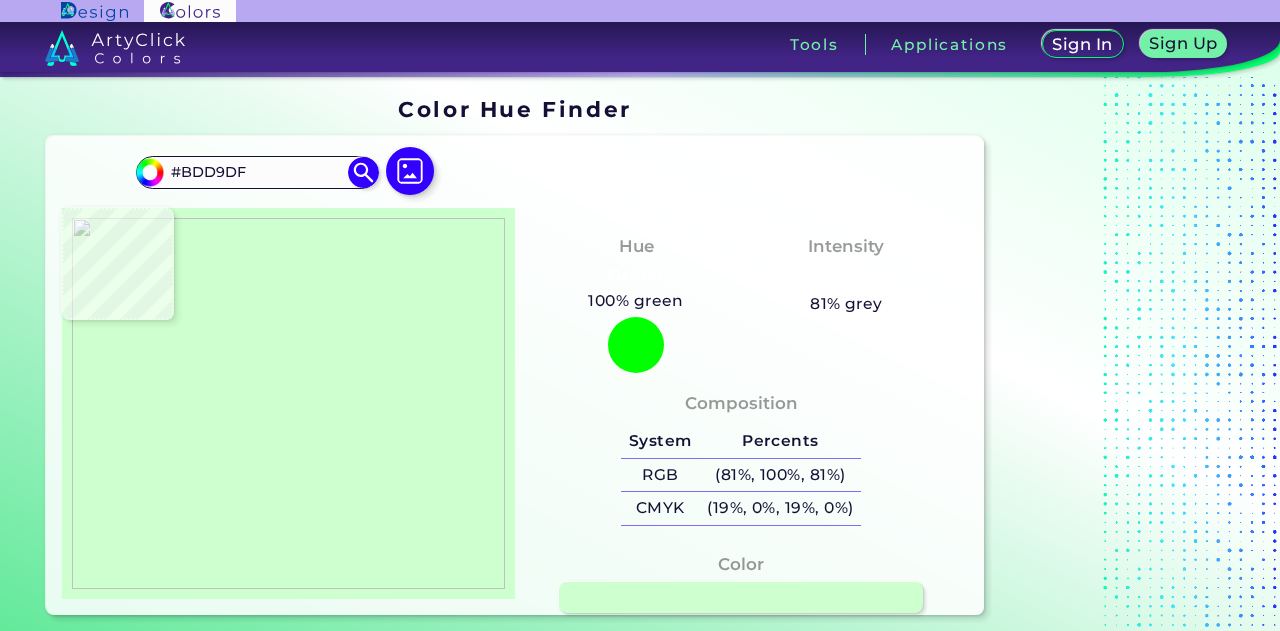 type on "#8e6df6" 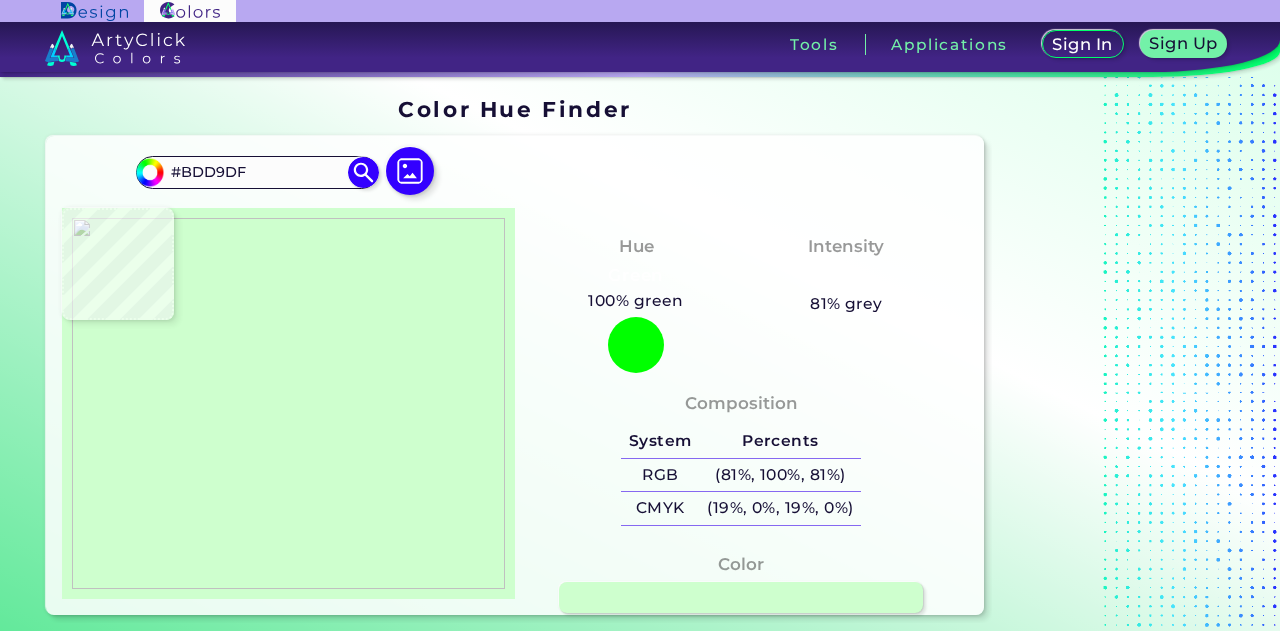 type on "#8E6DF6" 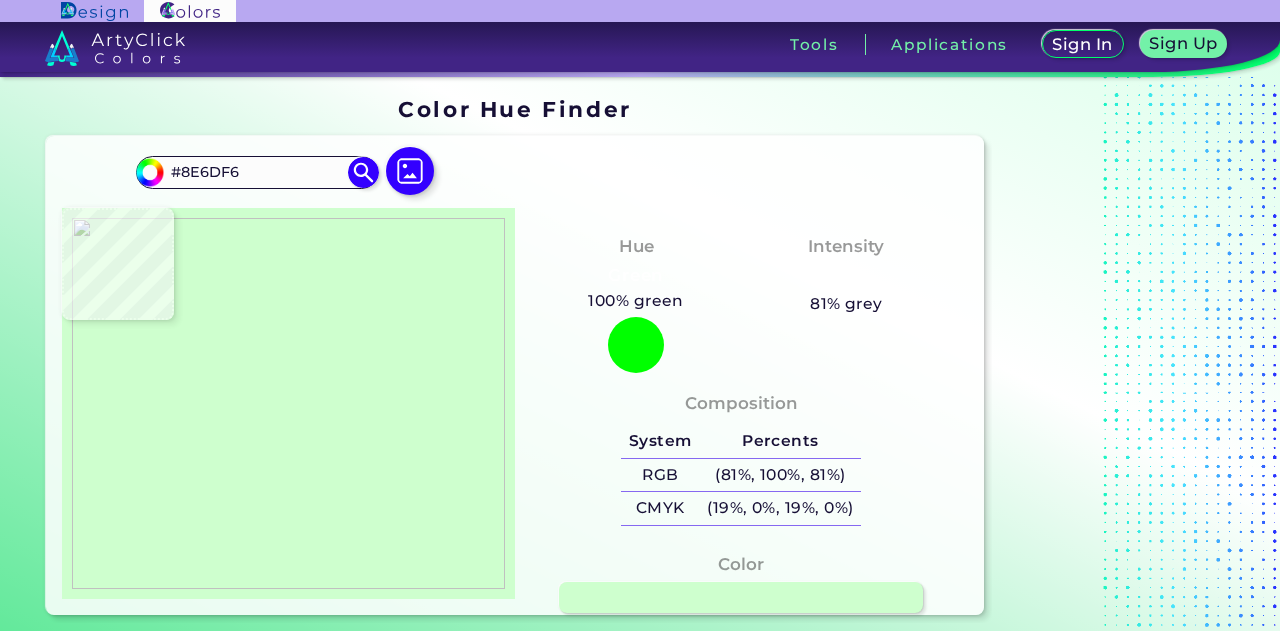 type on "#ceffdb" 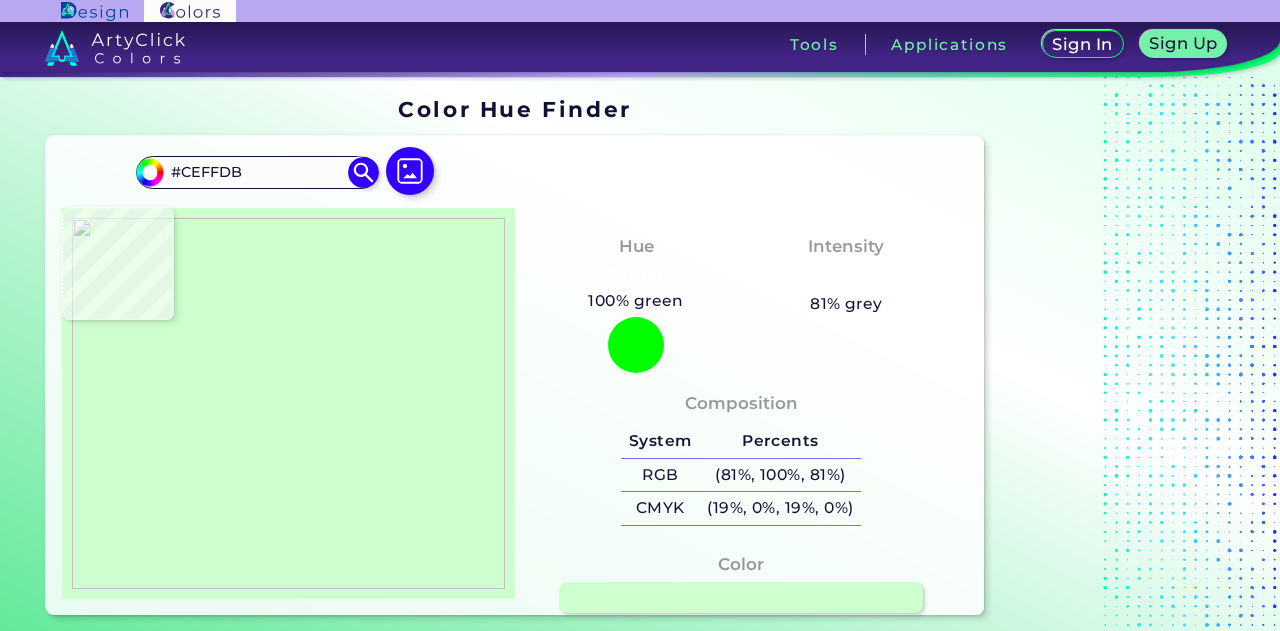 type on "#bbb4ea" 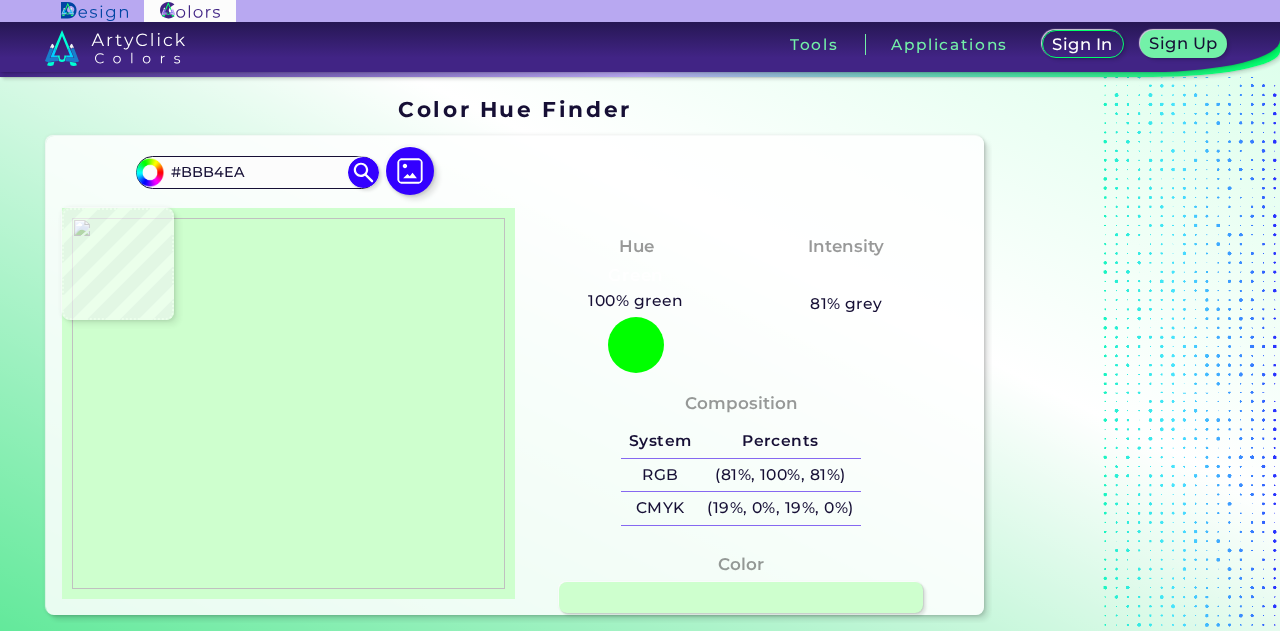 type on "#5fb2e3" 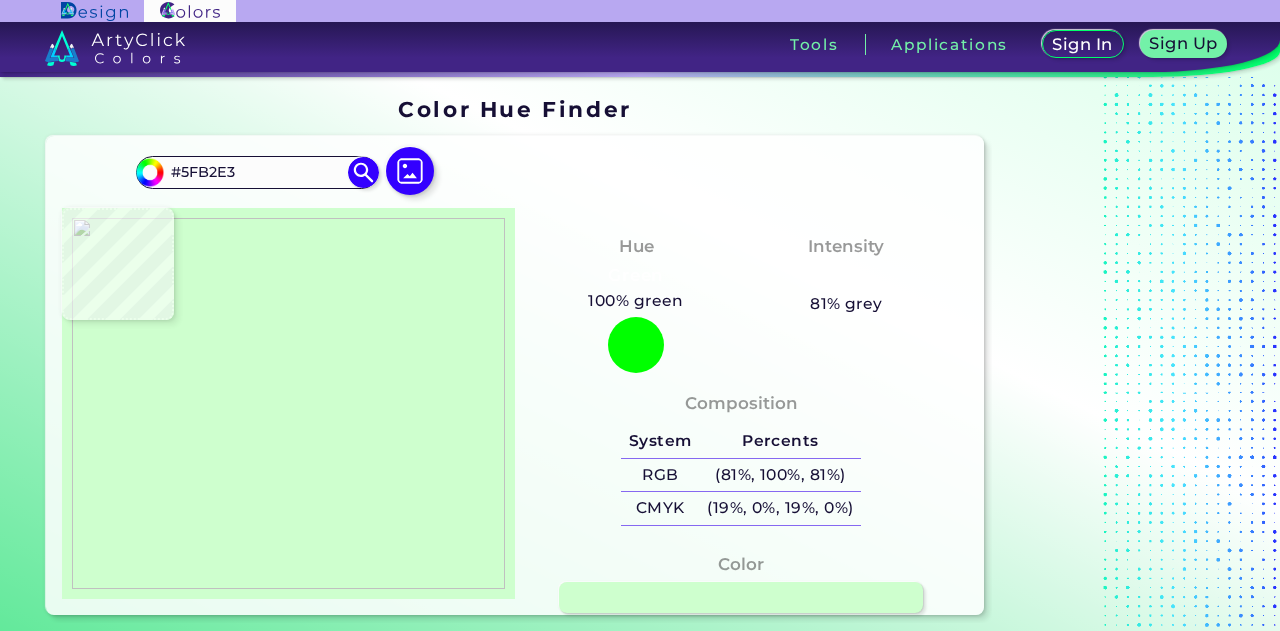type on "#7639fd" 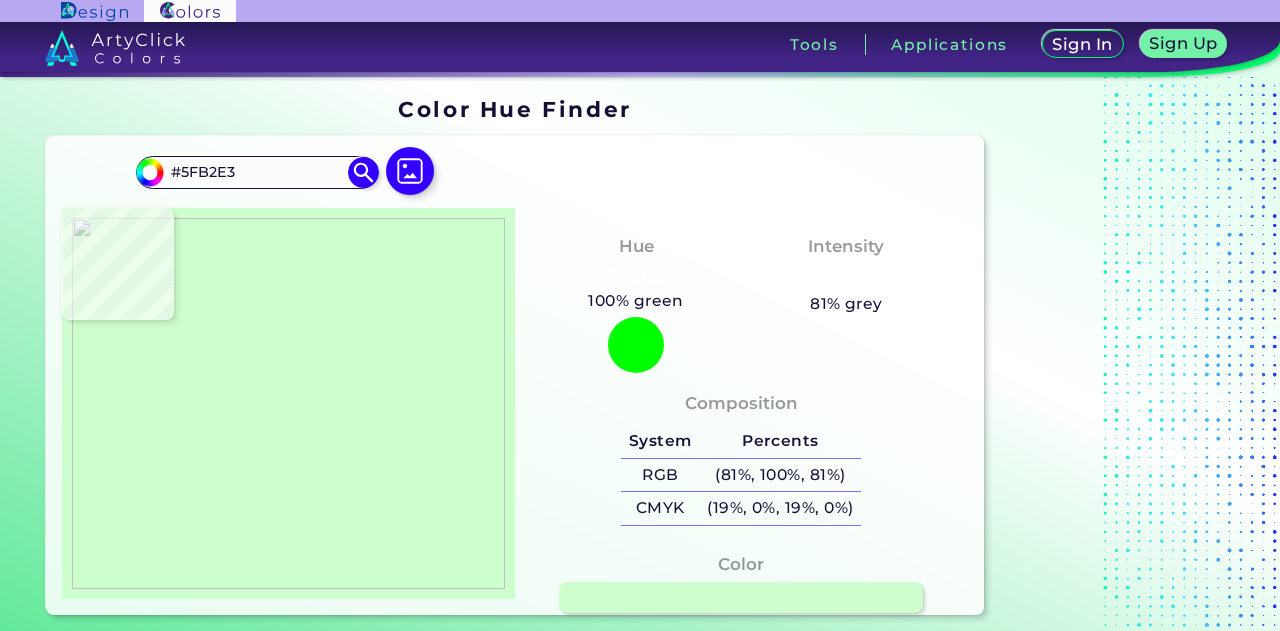 type on "#7639FD" 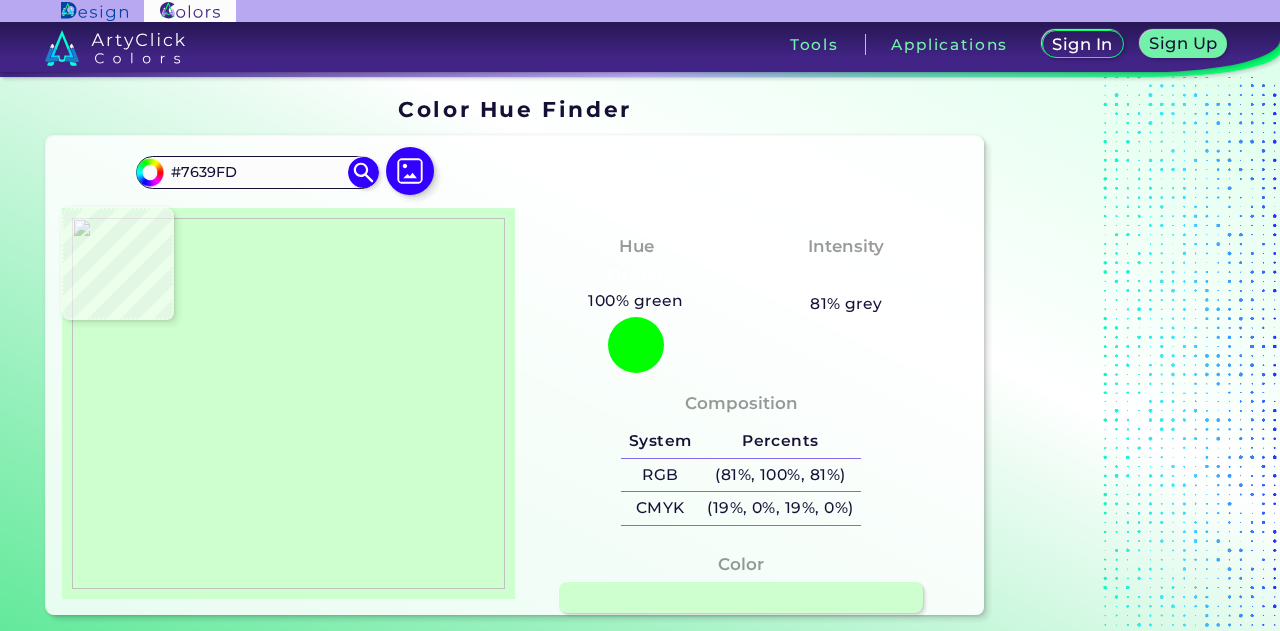 type on "#b6ffce" 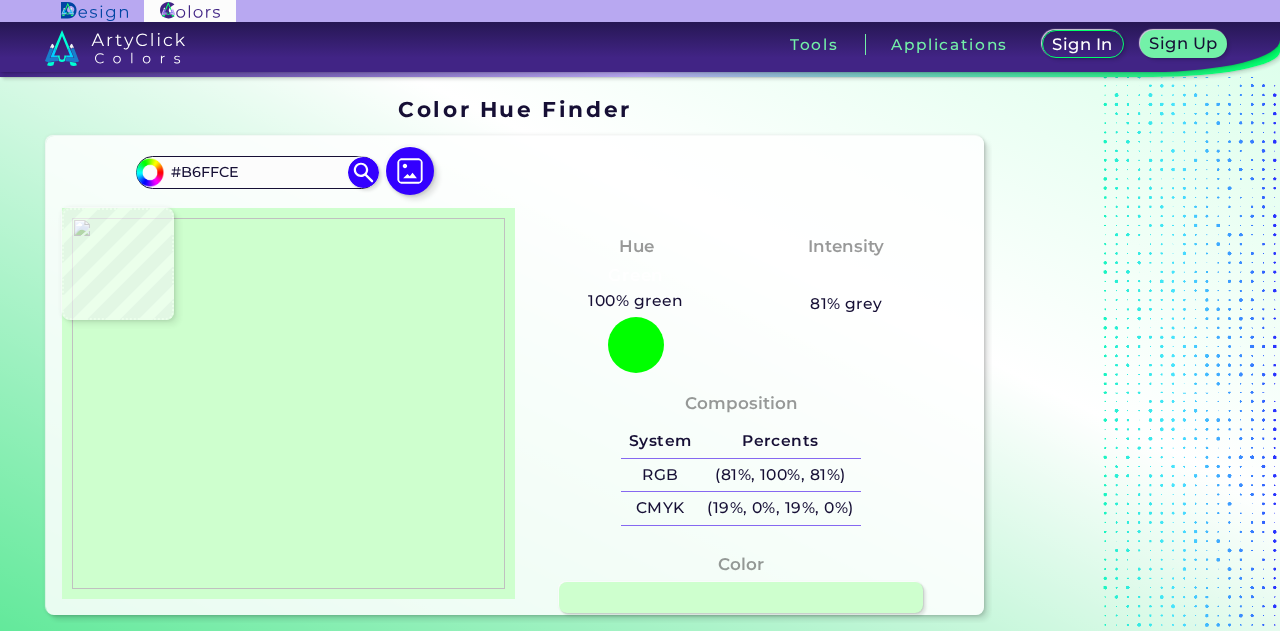 type on "#257de0" 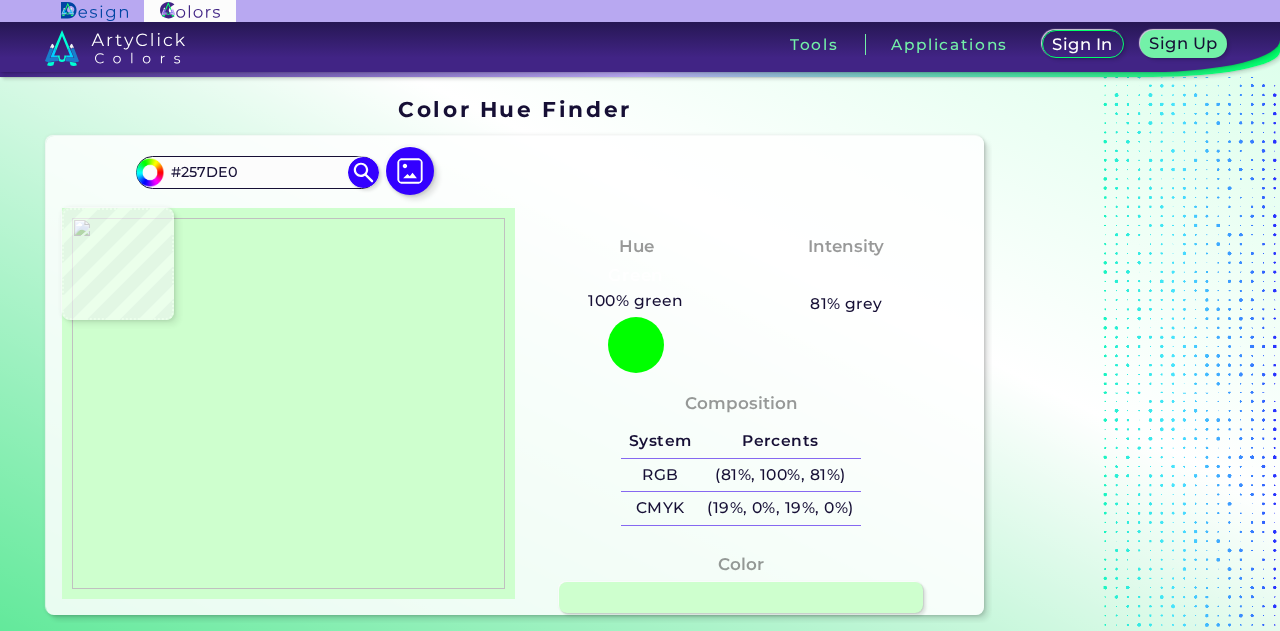type on "#ceffce" 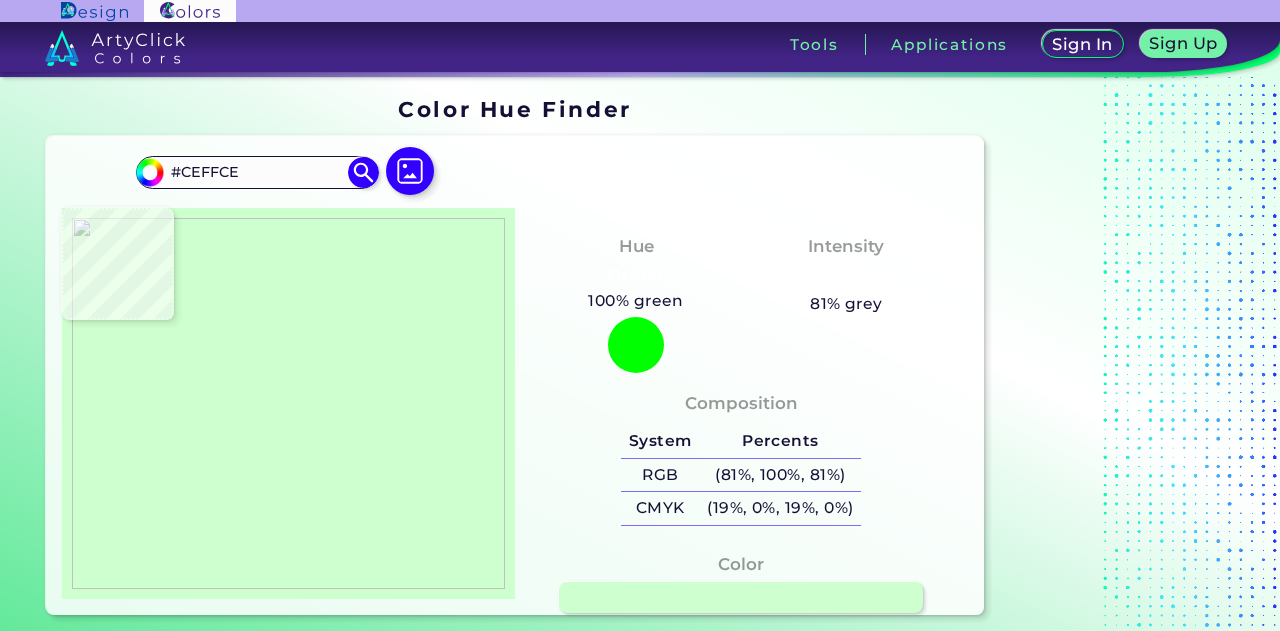 click at bounding box center (288, 403) 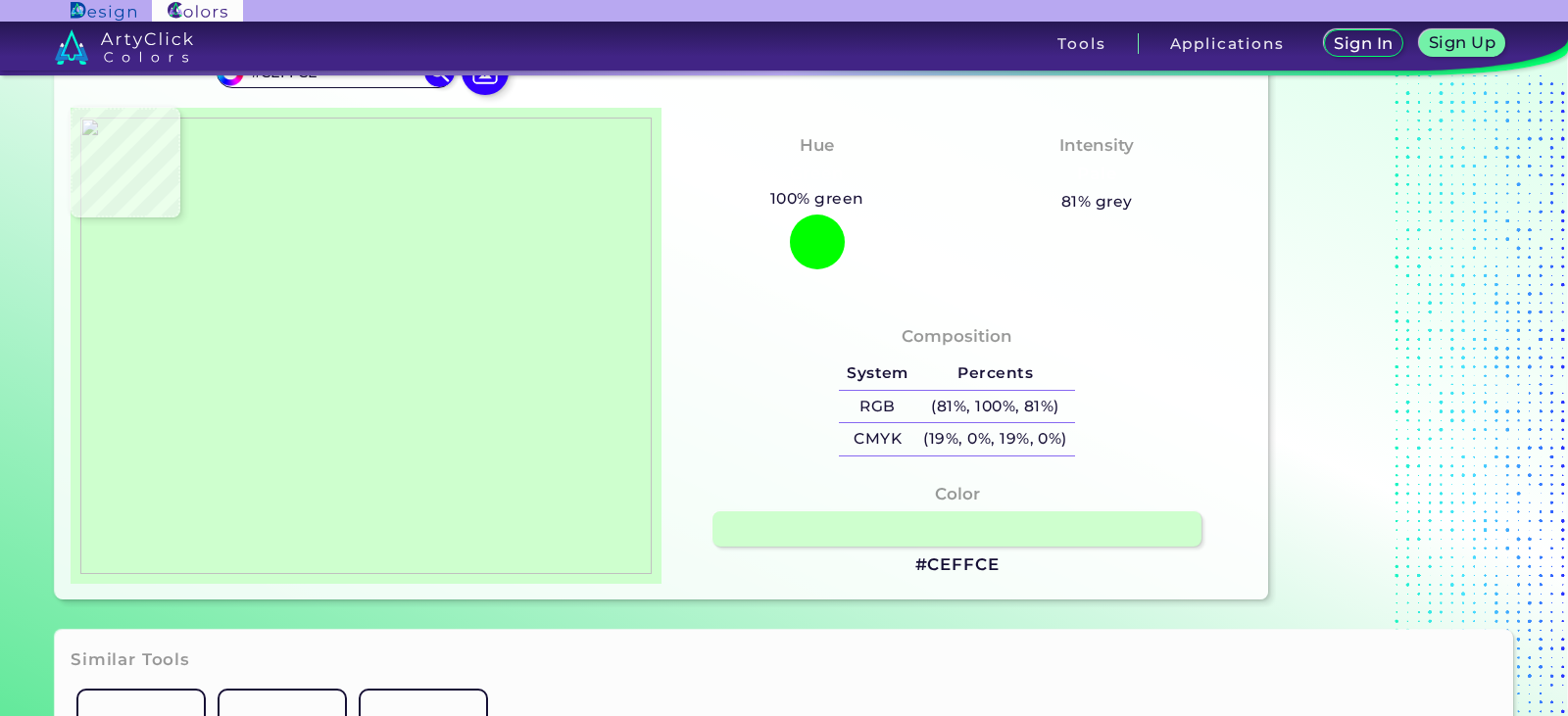 scroll, scrollTop: 196, scrollLeft: 0, axis: vertical 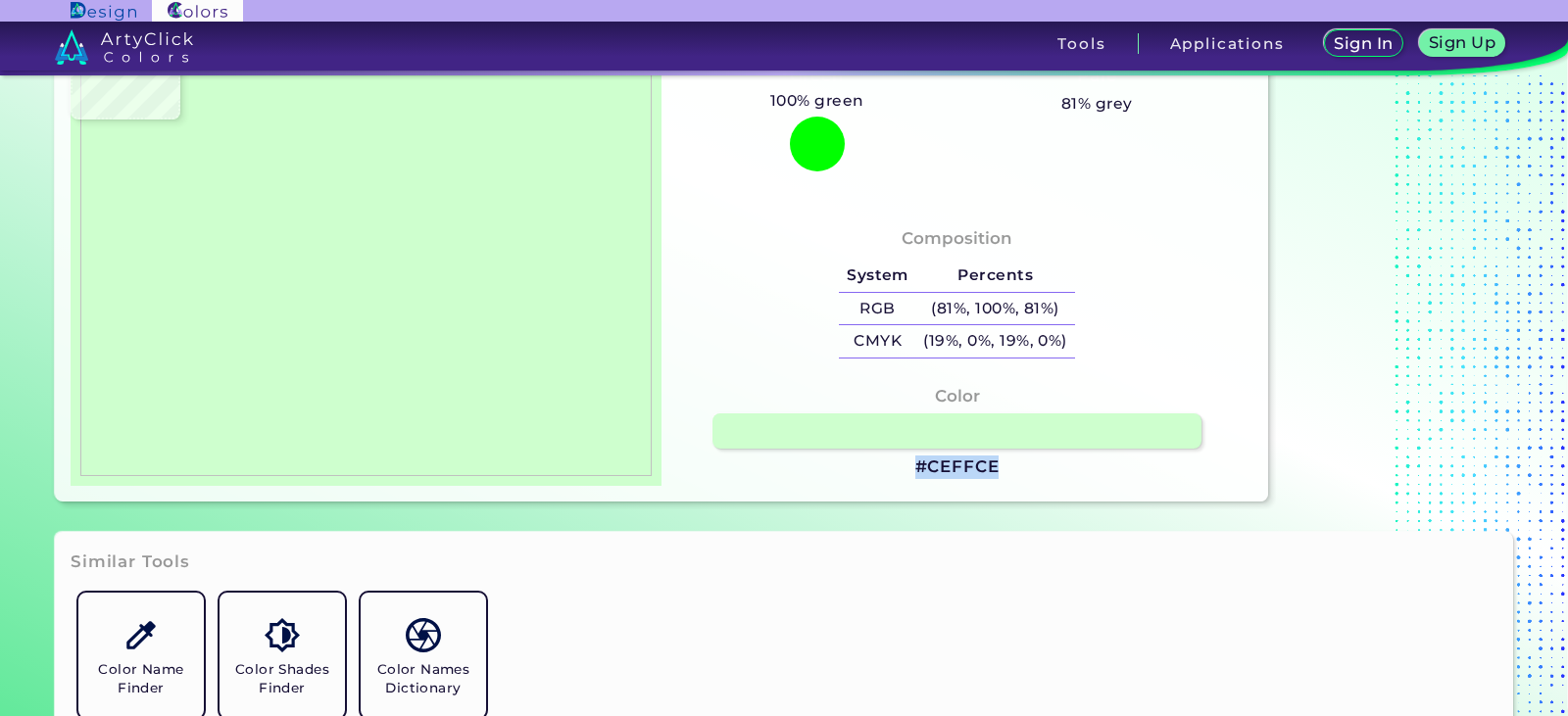 drag, startPoint x: 1004, startPoint y: 466, endPoint x: 914, endPoint y: 467, distance: 90.00556 